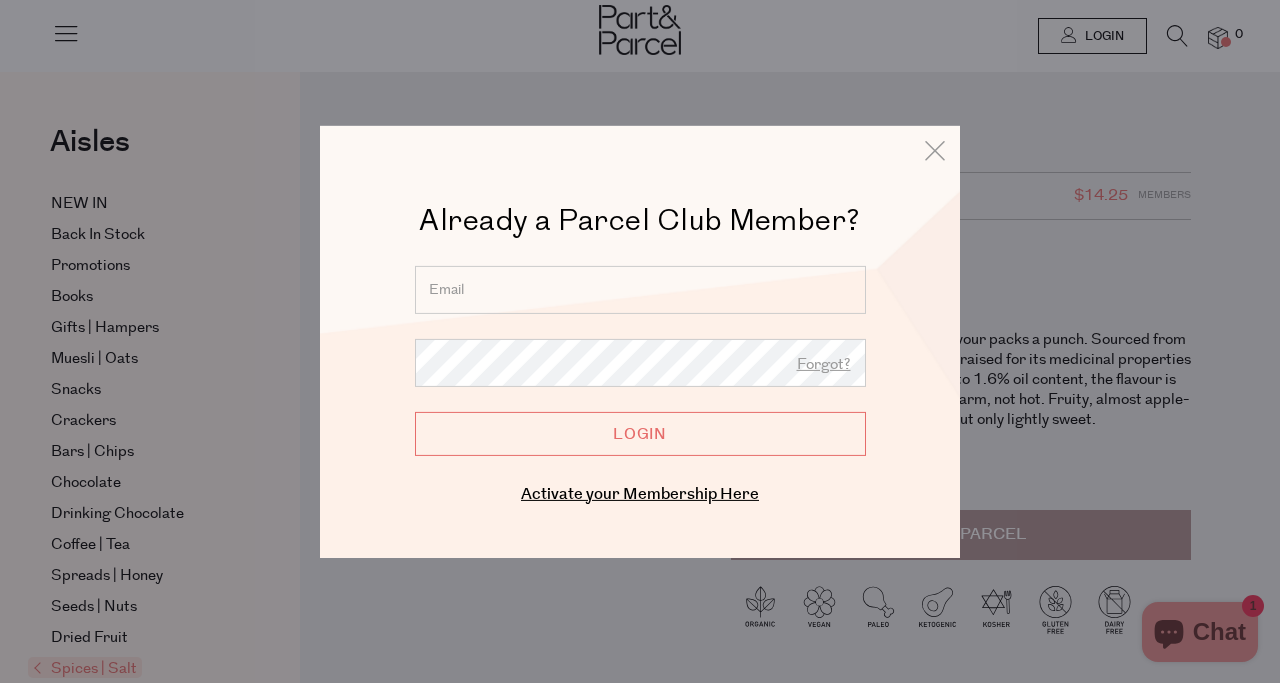 type on "[EMAIL]" 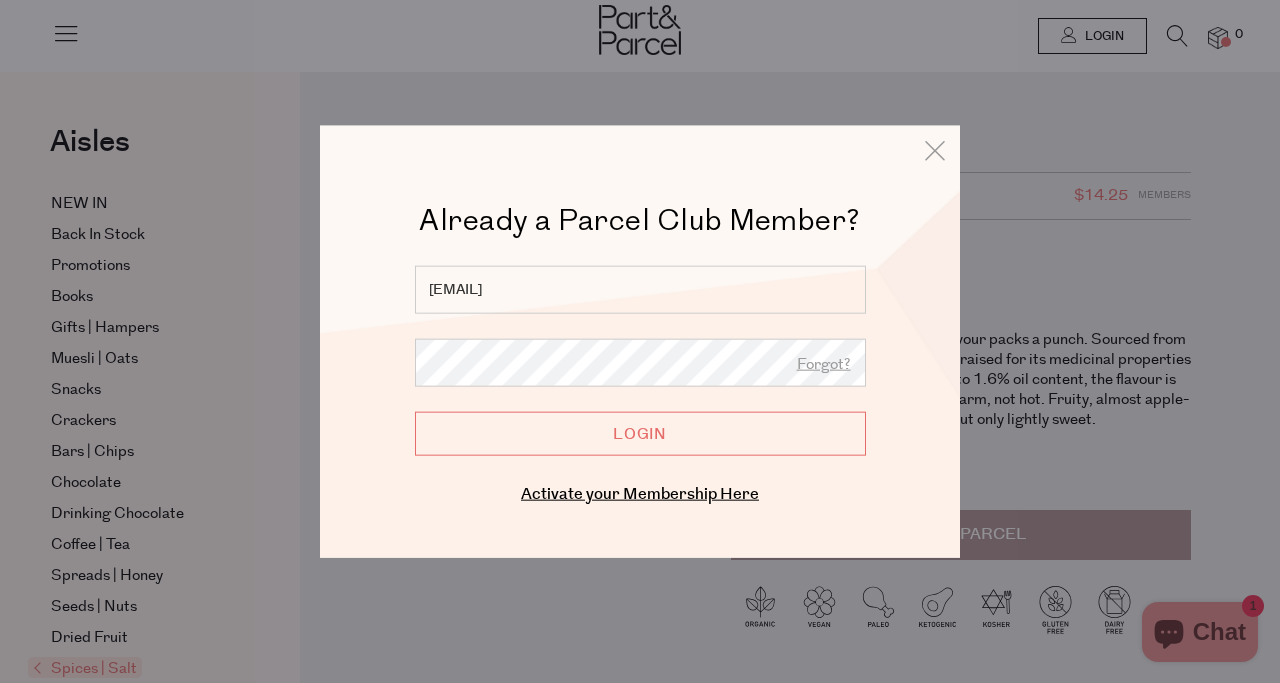scroll, scrollTop: 0, scrollLeft: 0, axis: both 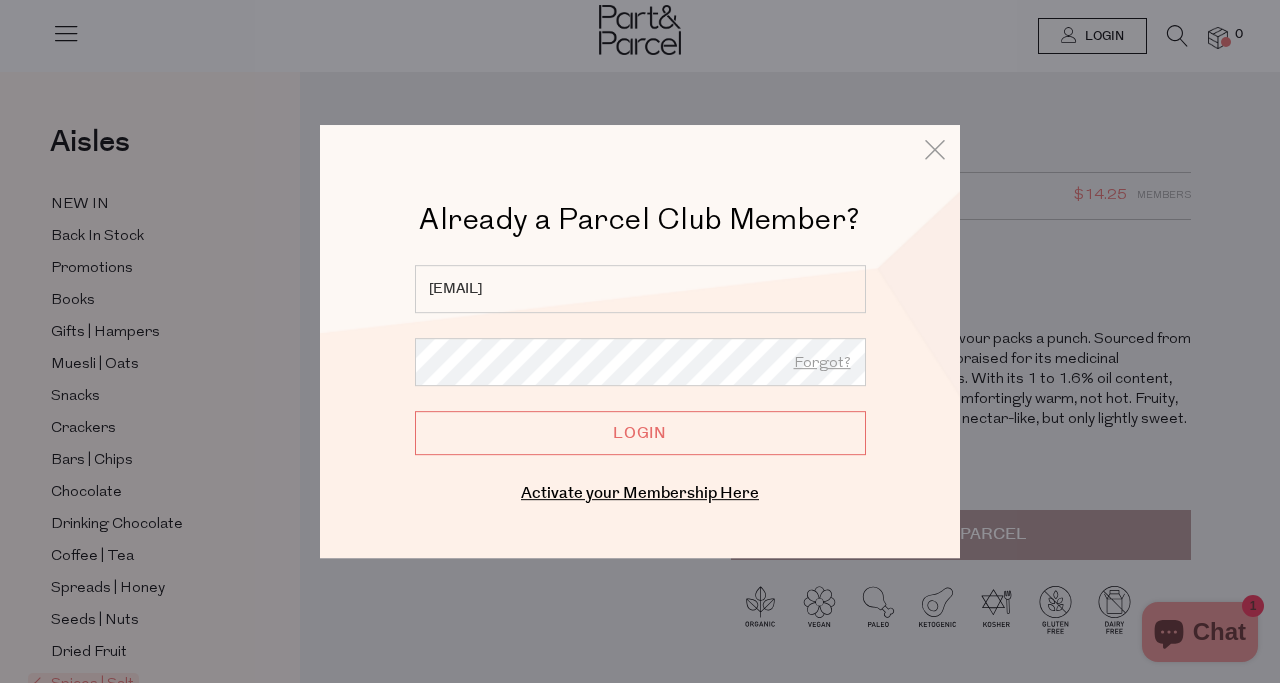 click on "Login" at bounding box center [640, 433] 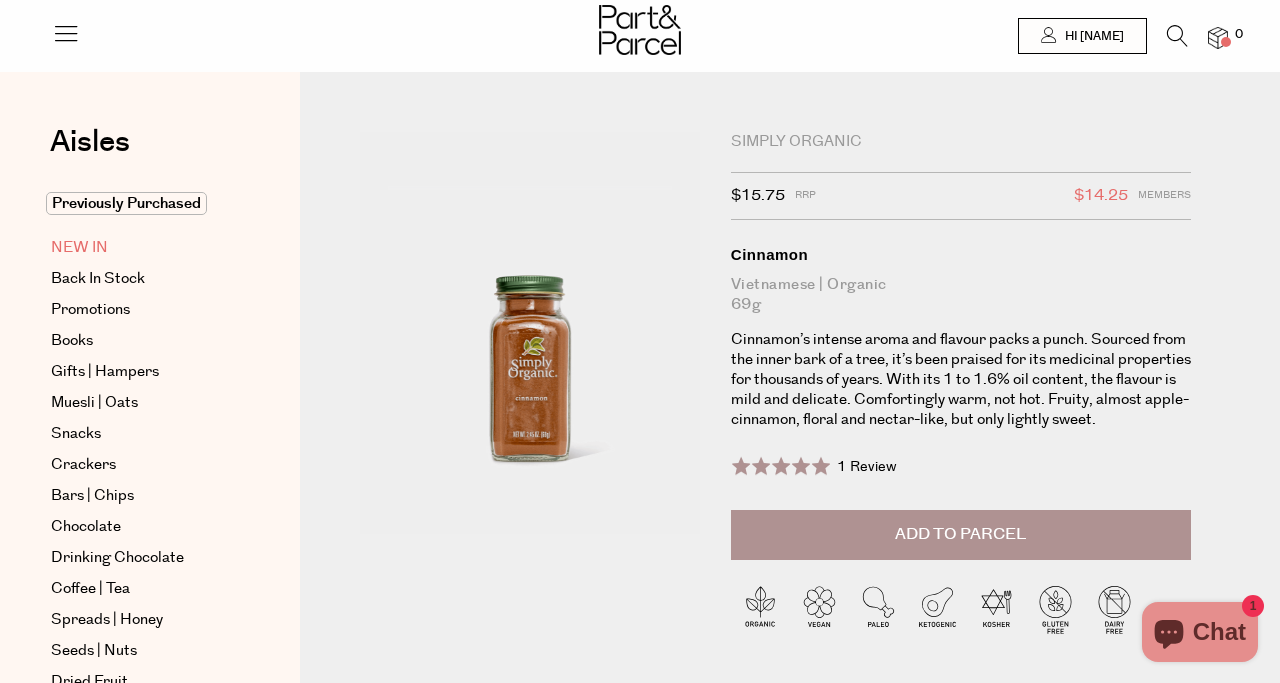 scroll, scrollTop: 0, scrollLeft: 0, axis: both 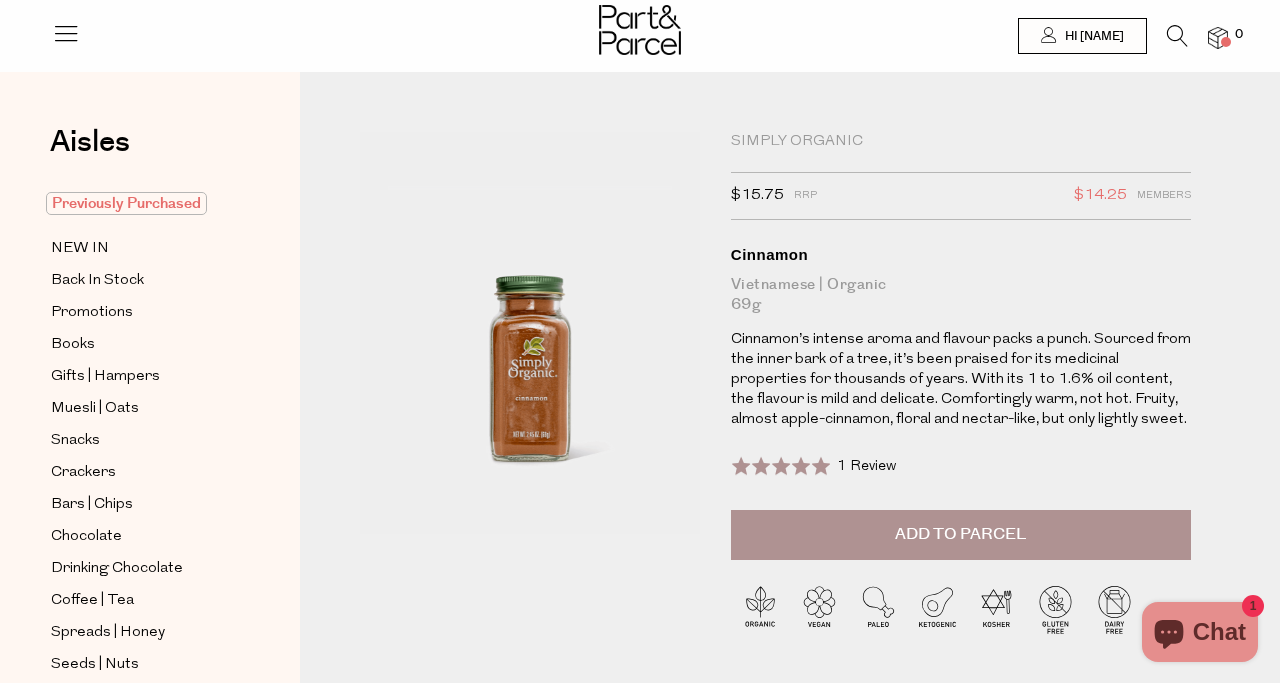 click on "Previously Purchased" at bounding box center [126, 203] 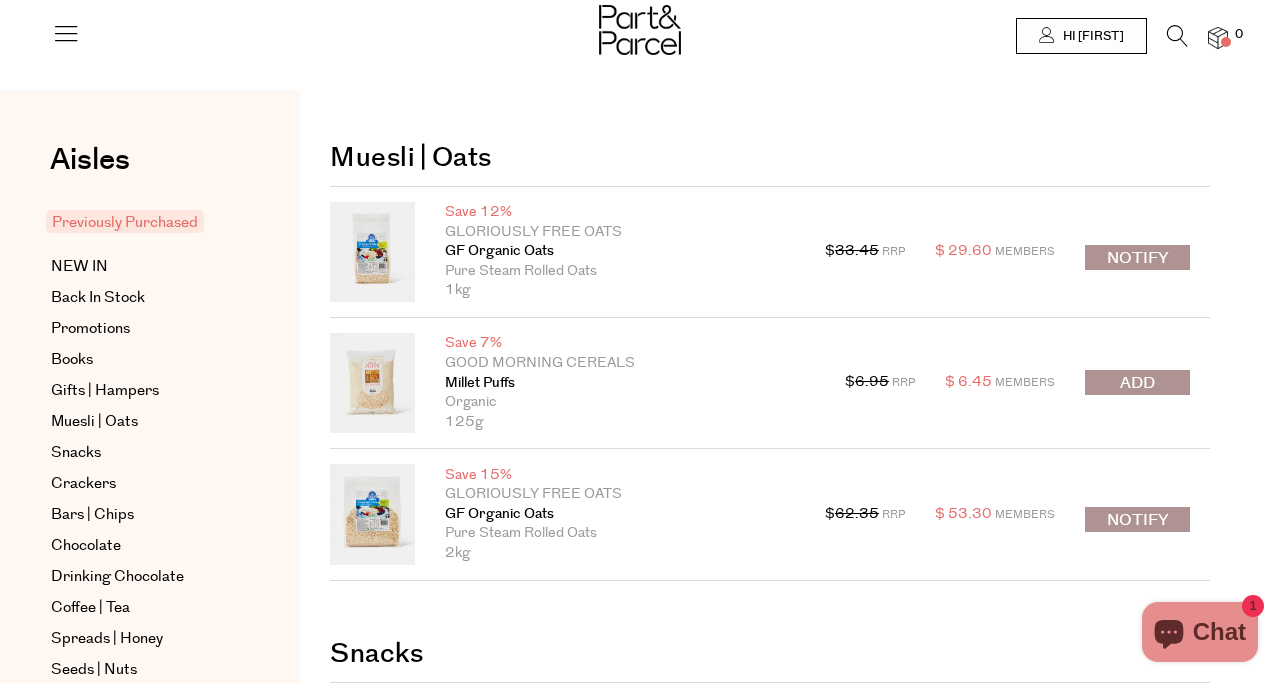 scroll, scrollTop: 0, scrollLeft: 0, axis: both 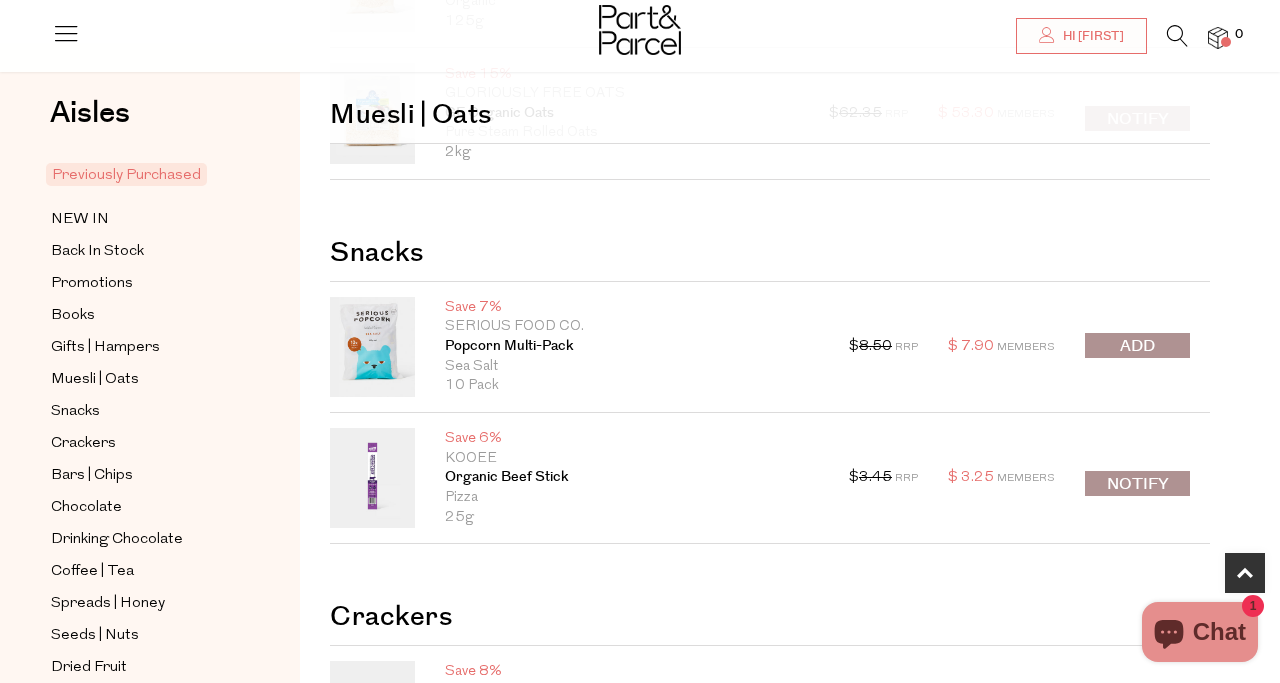 click at bounding box center [1137, 346] 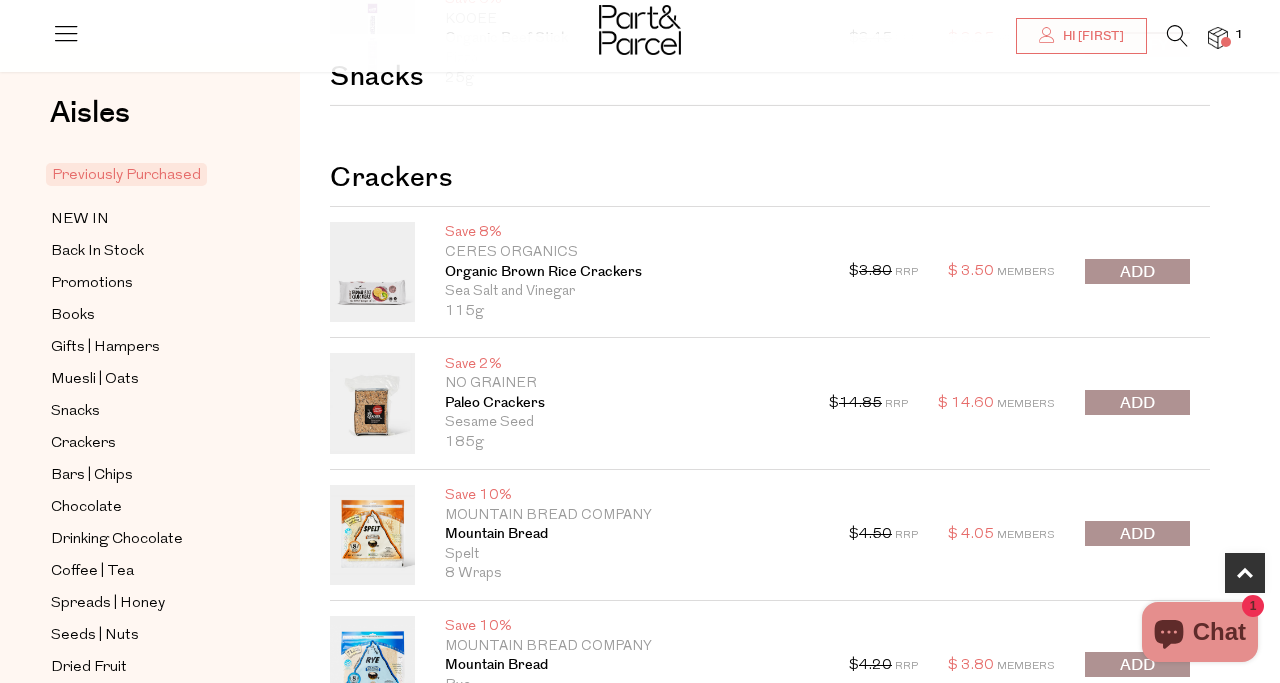 scroll, scrollTop: 850, scrollLeft: 0, axis: vertical 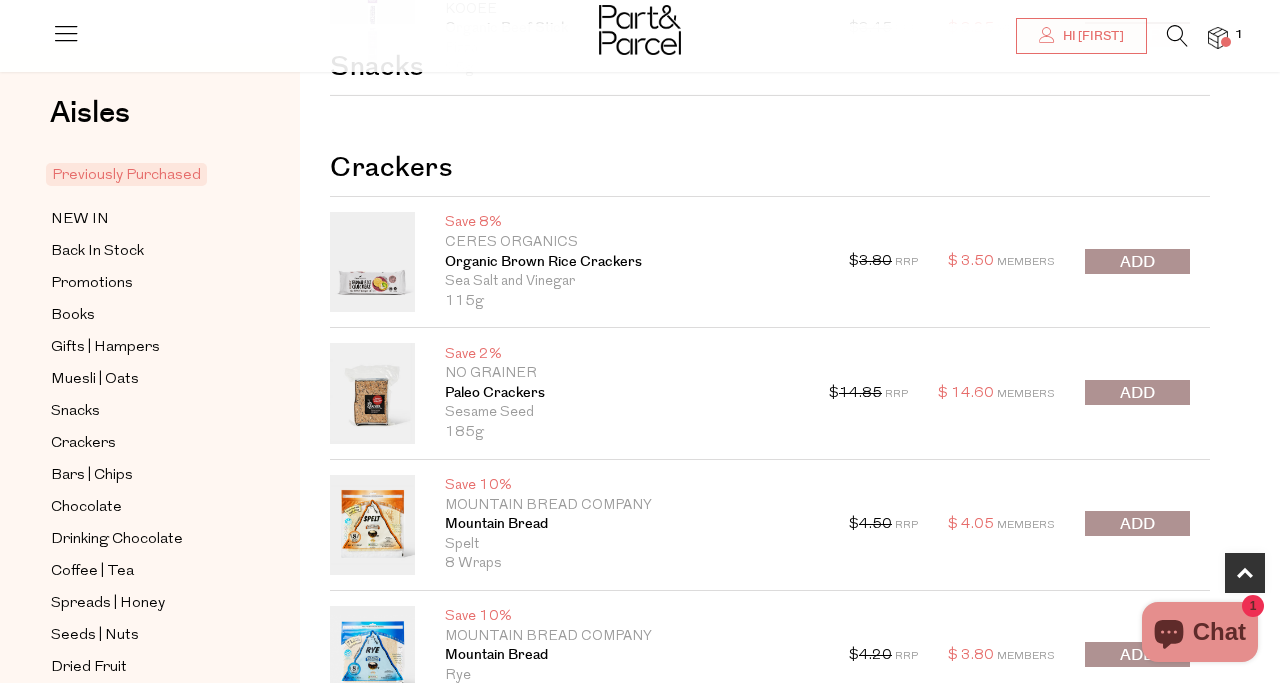 click at bounding box center [1137, 392] 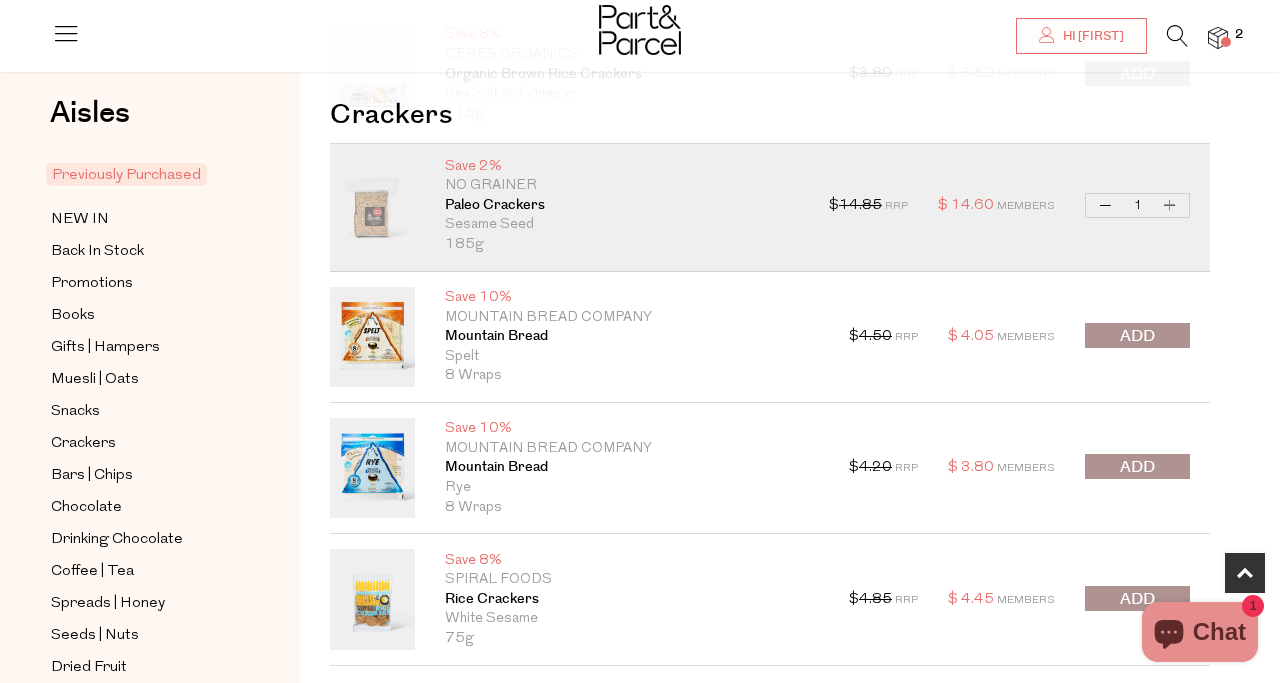 scroll, scrollTop: 1032, scrollLeft: 0, axis: vertical 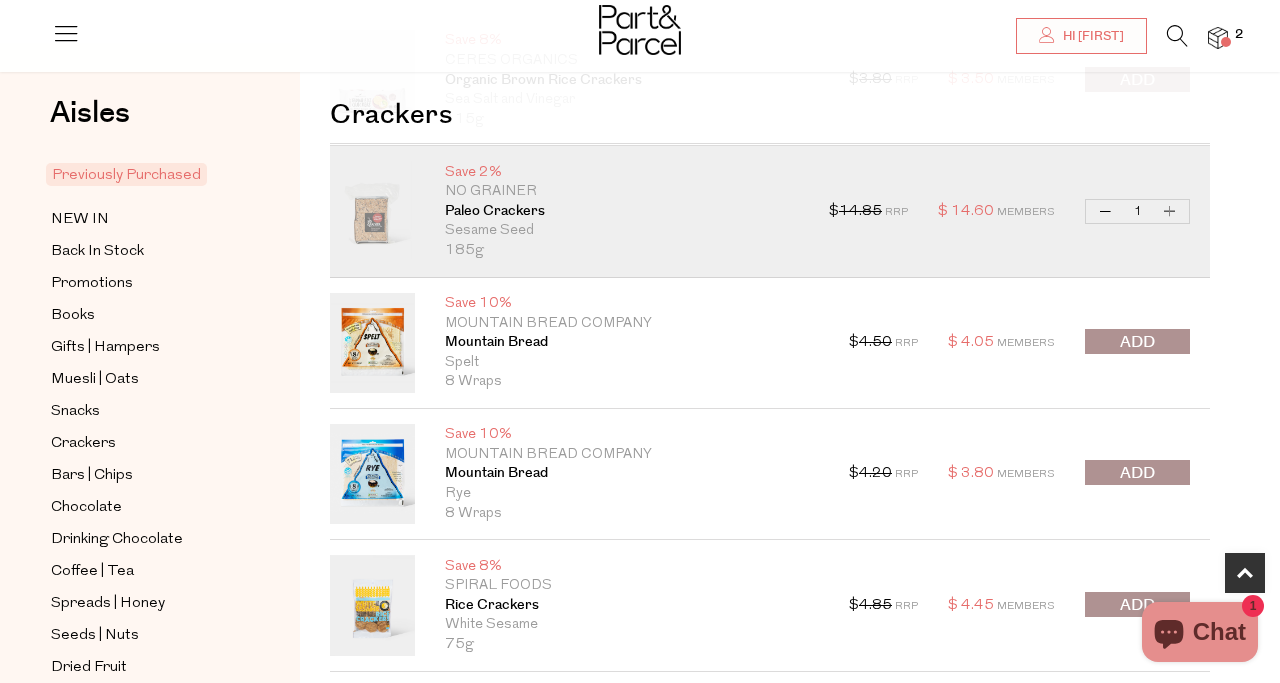 click at bounding box center [1137, 341] 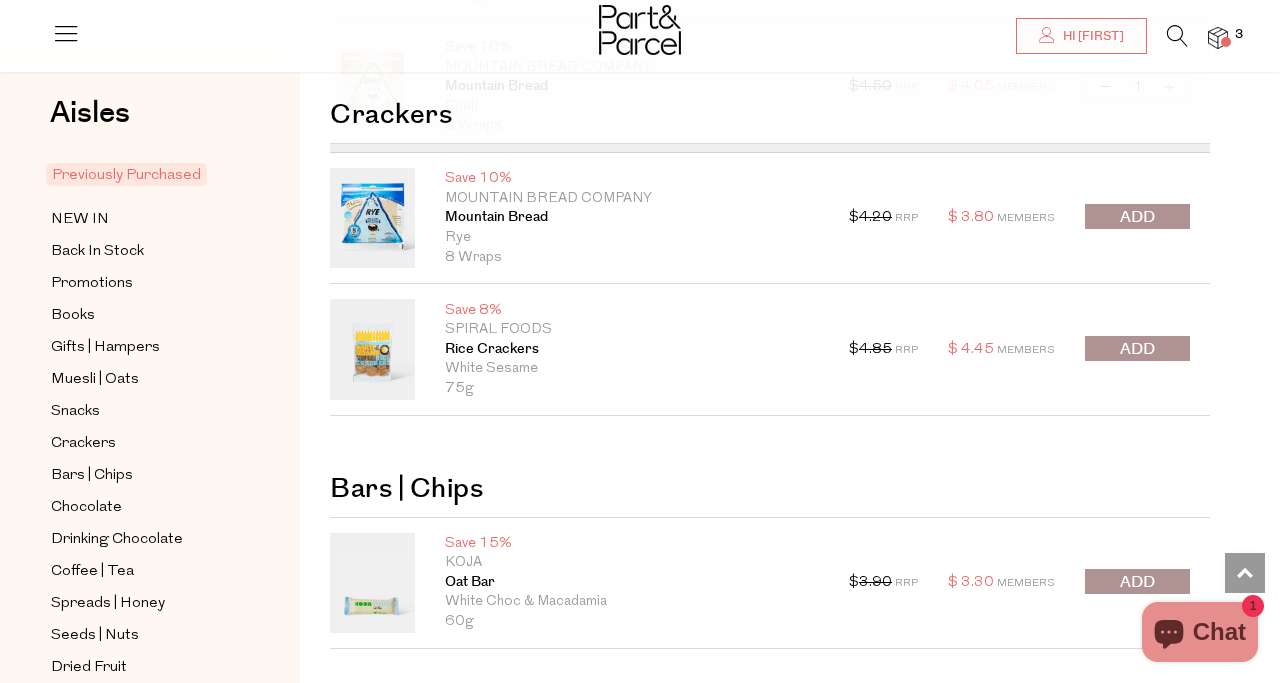 scroll, scrollTop: 1298, scrollLeft: 0, axis: vertical 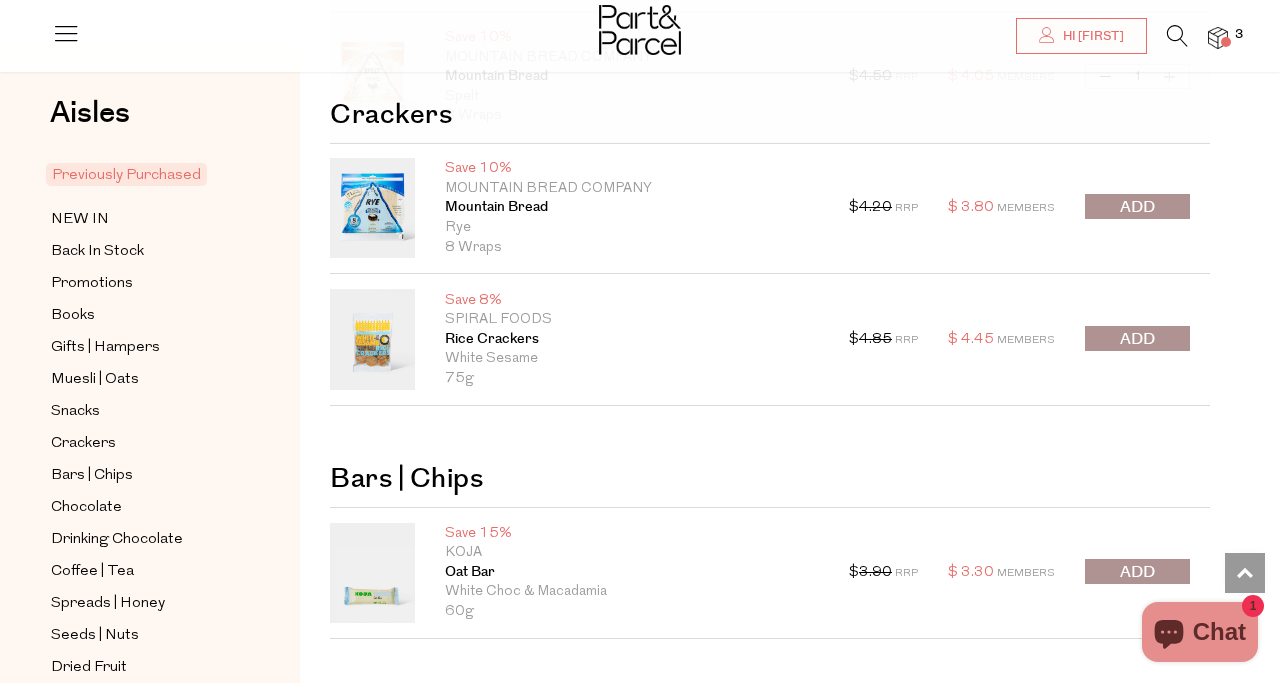 click at bounding box center (1137, 339) 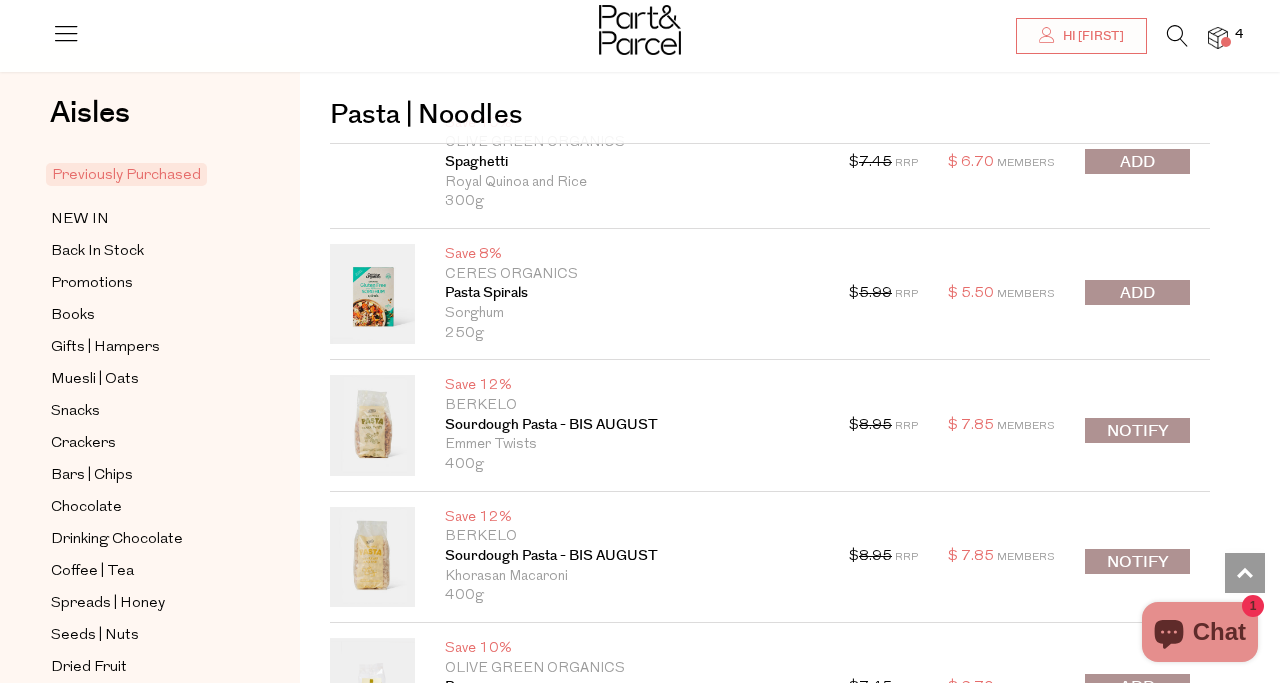 scroll, scrollTop: 4027, scrollLeft: 0, axis: vertical 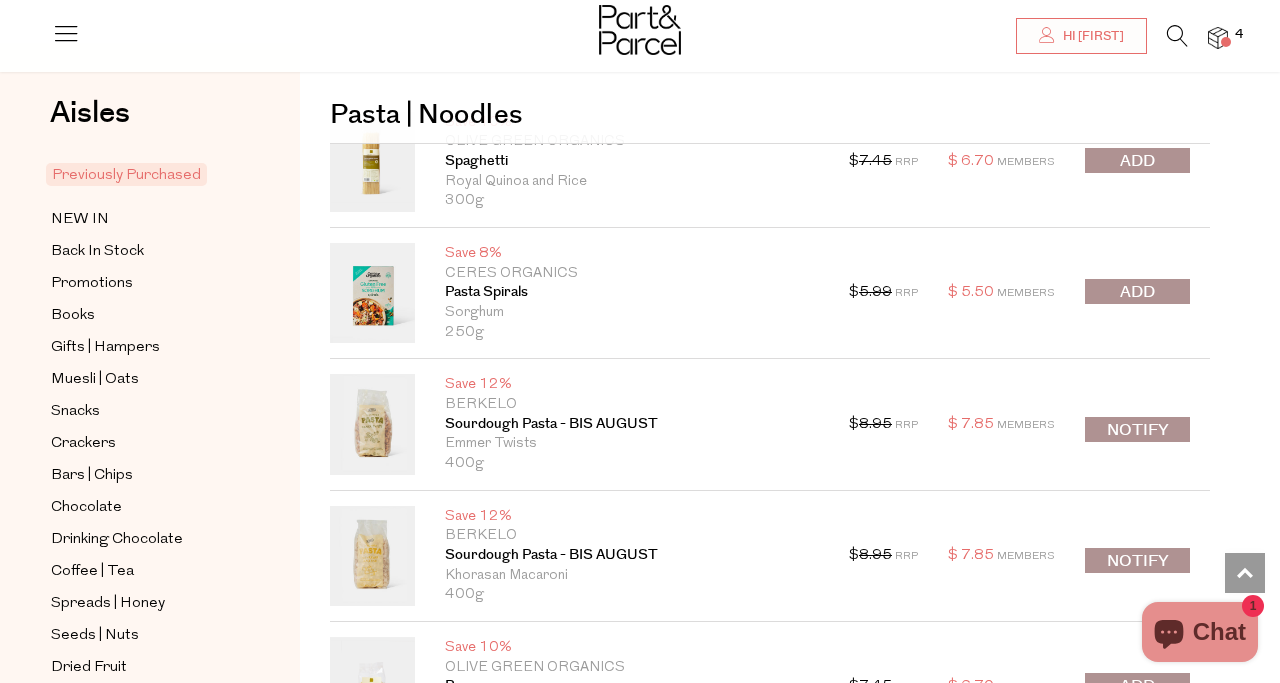 click at bounding box center (1137, 292) 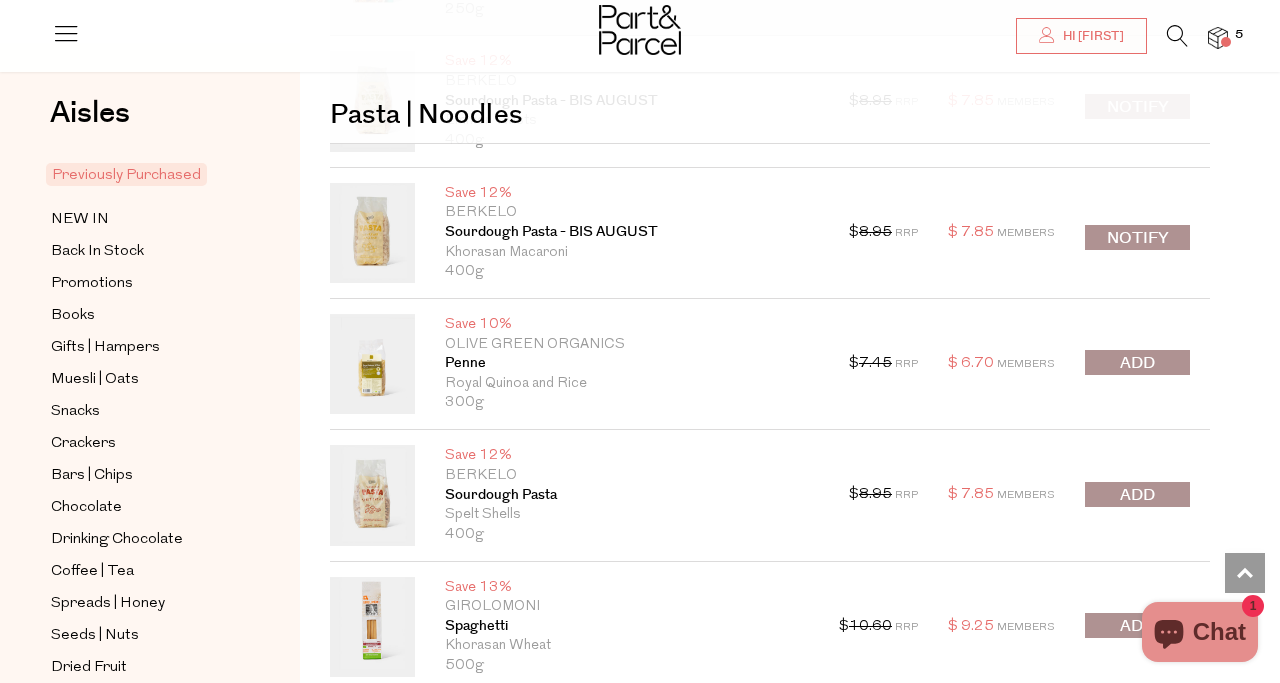 scroll, scrollTop: 4354, scrollLeft: 0, axis: vertical 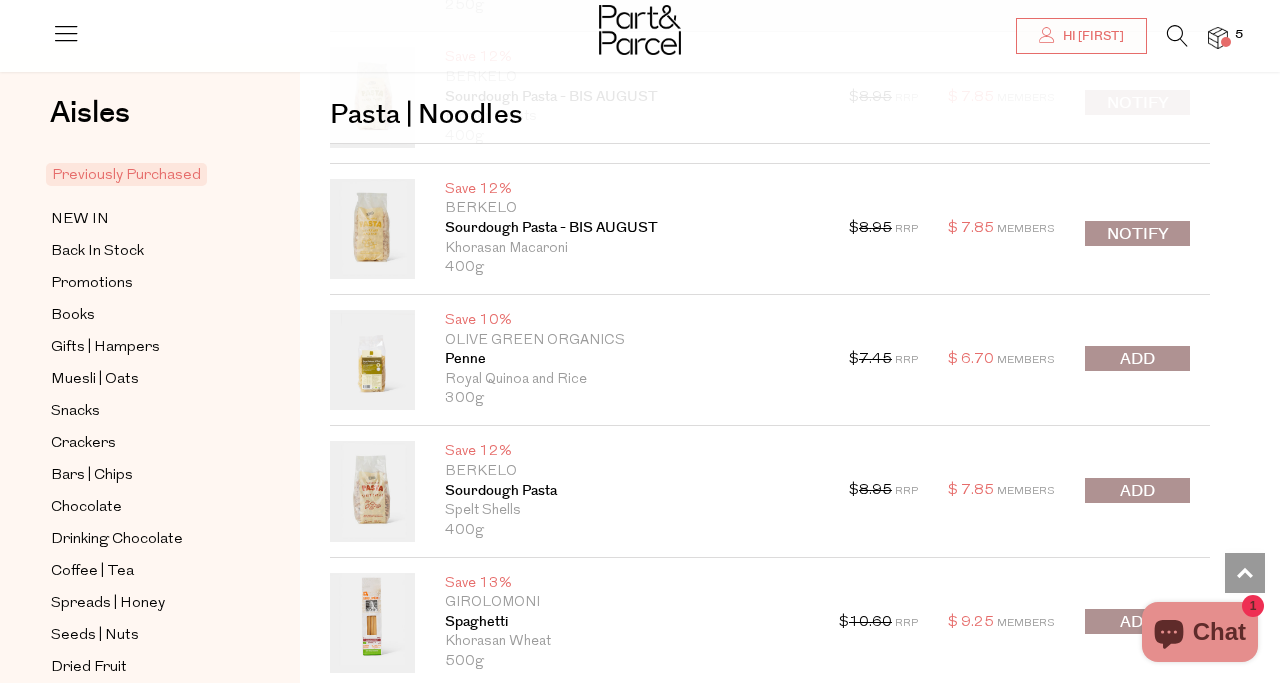 click at bounding box center (1137, 359) 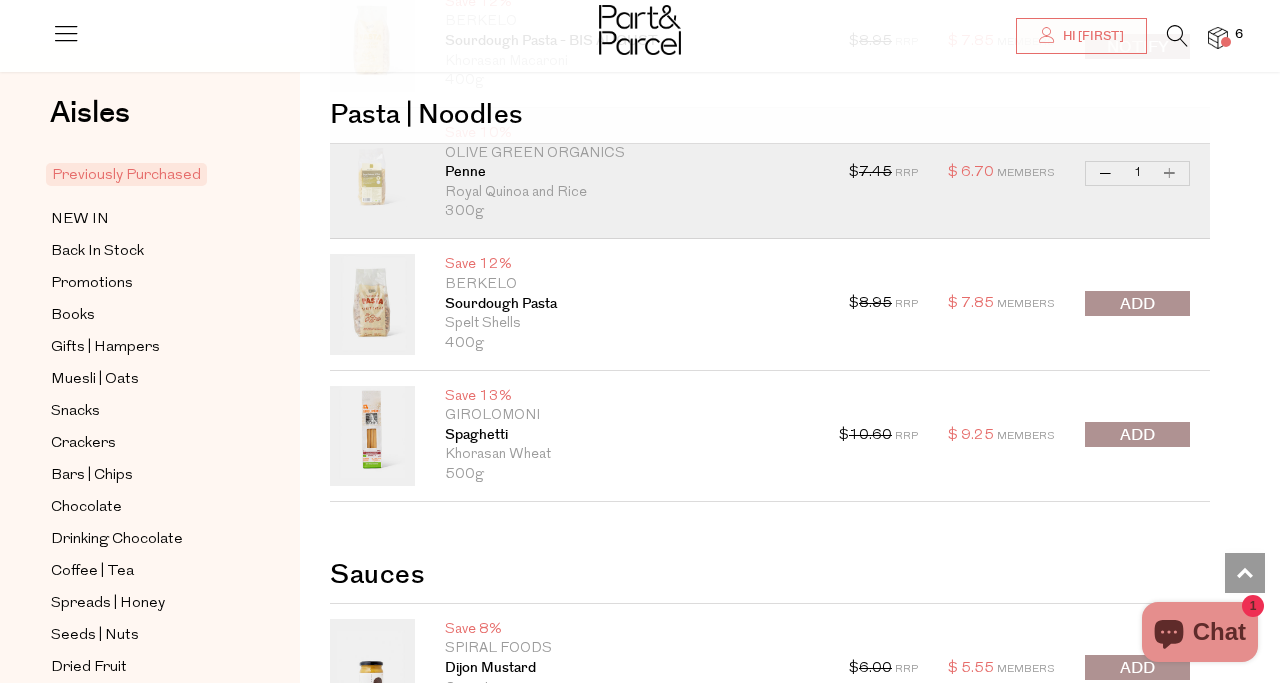 scroll, scrollTop: 4551, scrollLeft: 0, axis: vertical 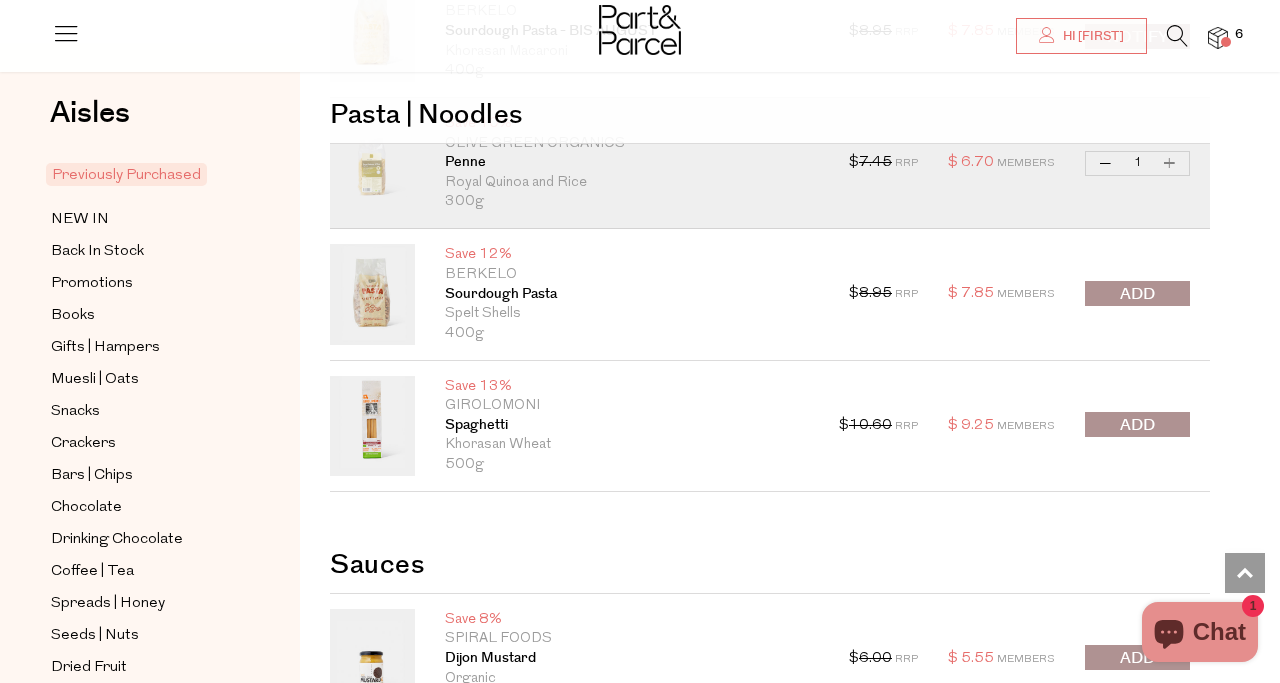 click at bounding box center [1137, 424] 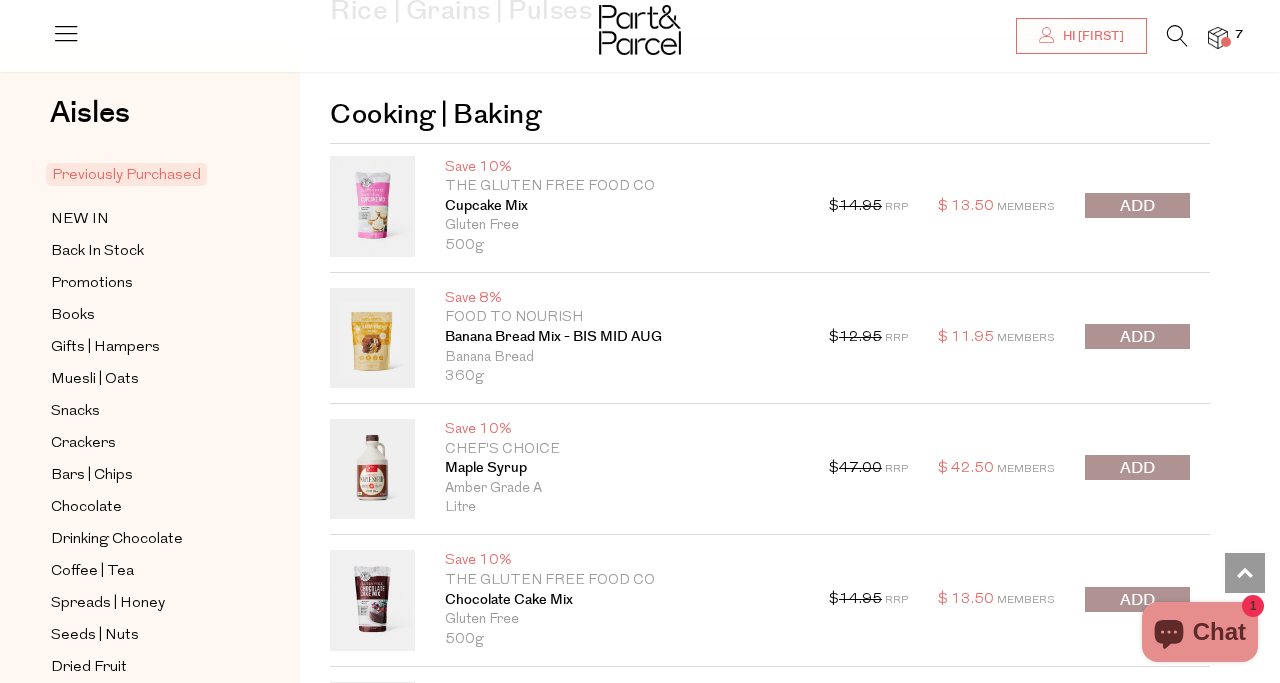 scroll, scrollTop: 6758, scrollLeft: 0, axis: vertical 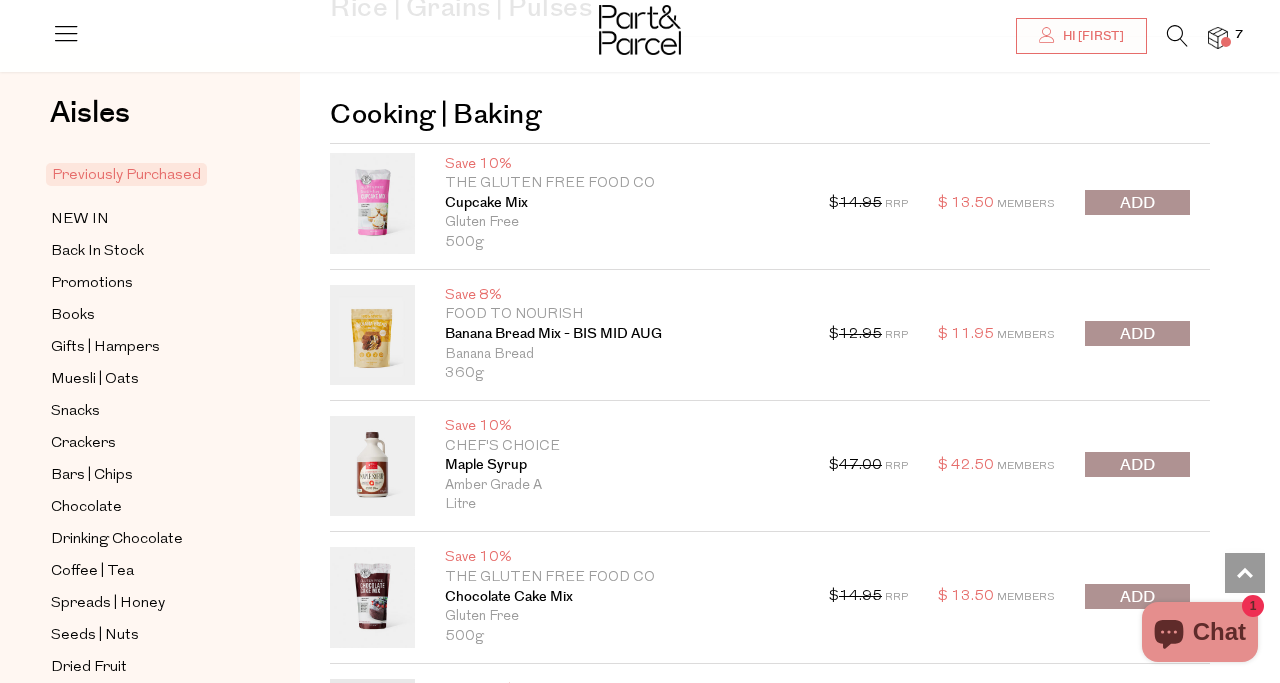 click at bounding box center [1137, 202] 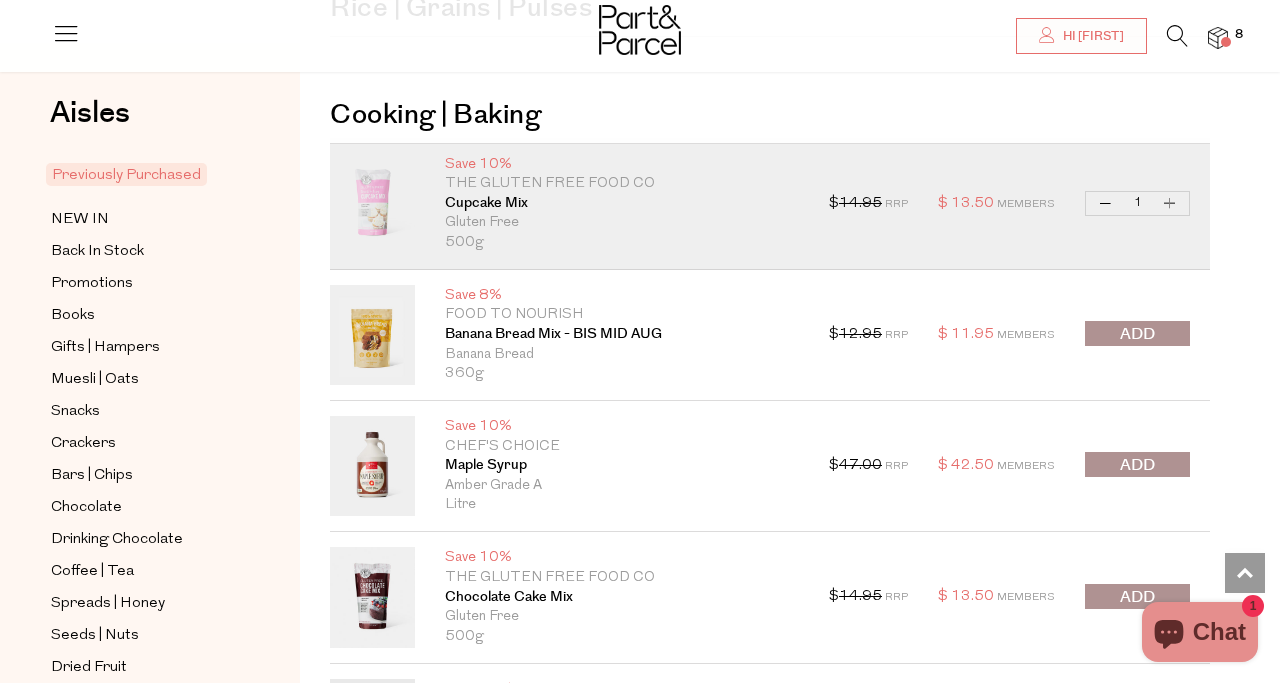 click at bounding box center (1137, 333) 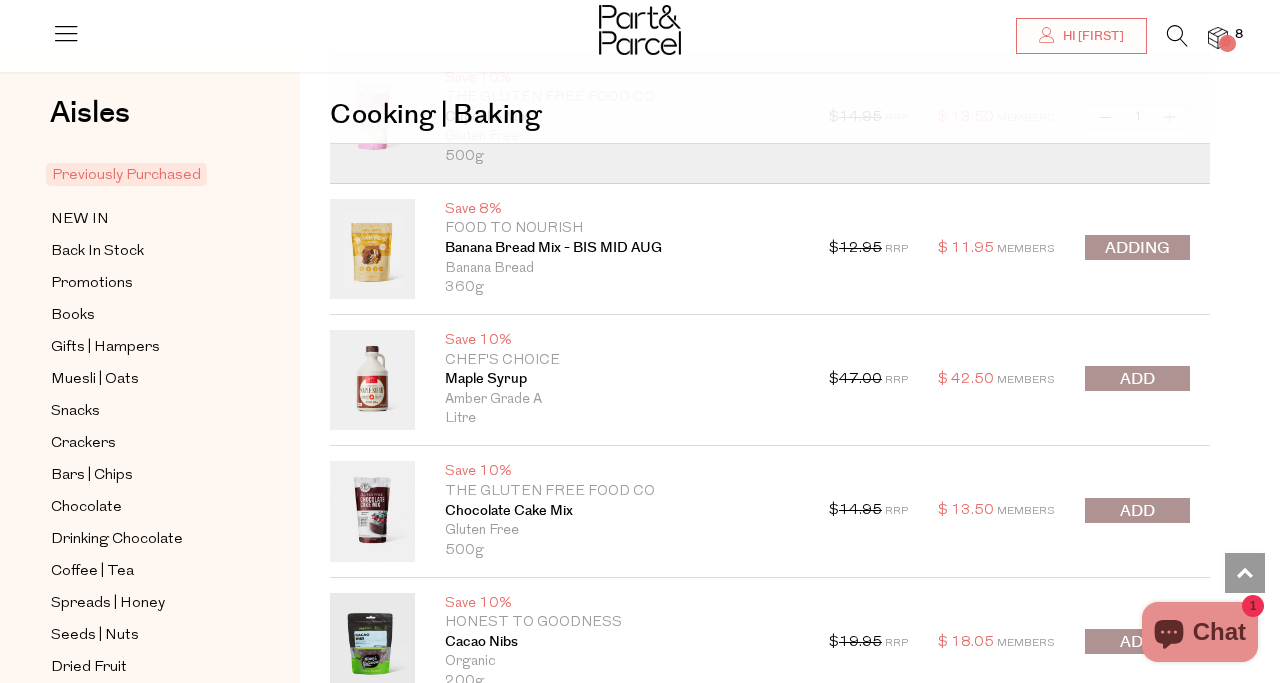 scroll, scrollTop: 6858, scrollLeft: 0, axis: vertical 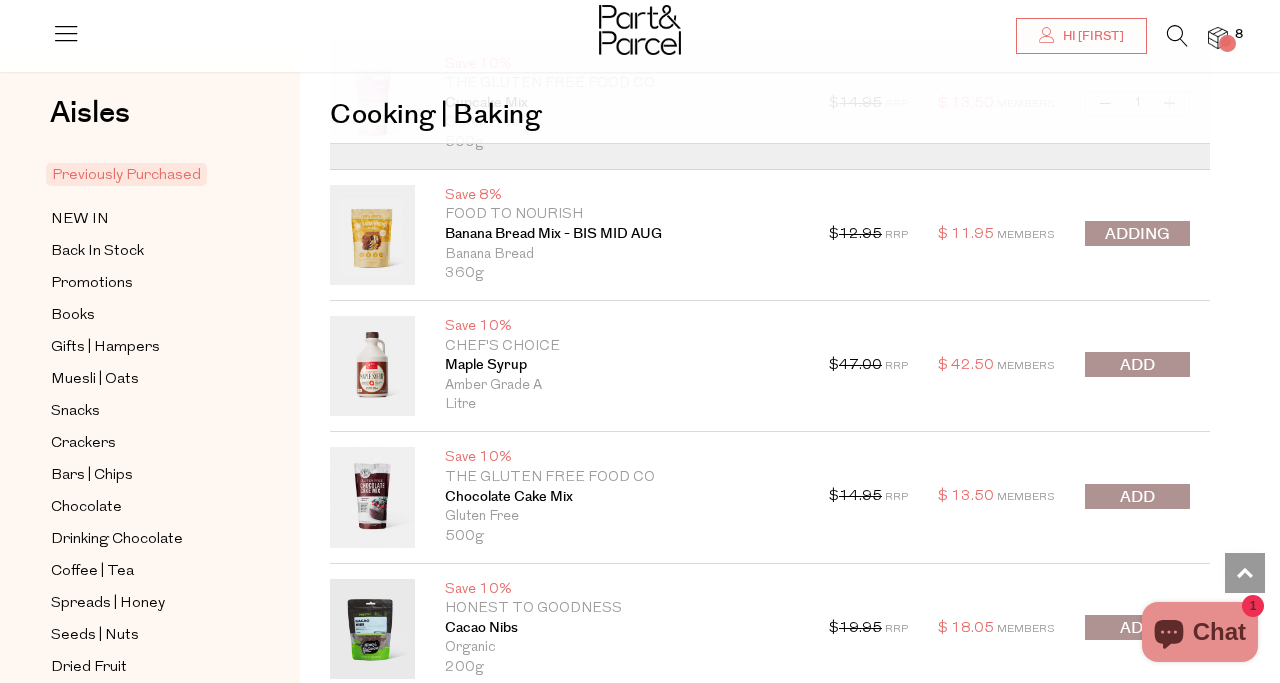 click at bounding box center (1137, 366) 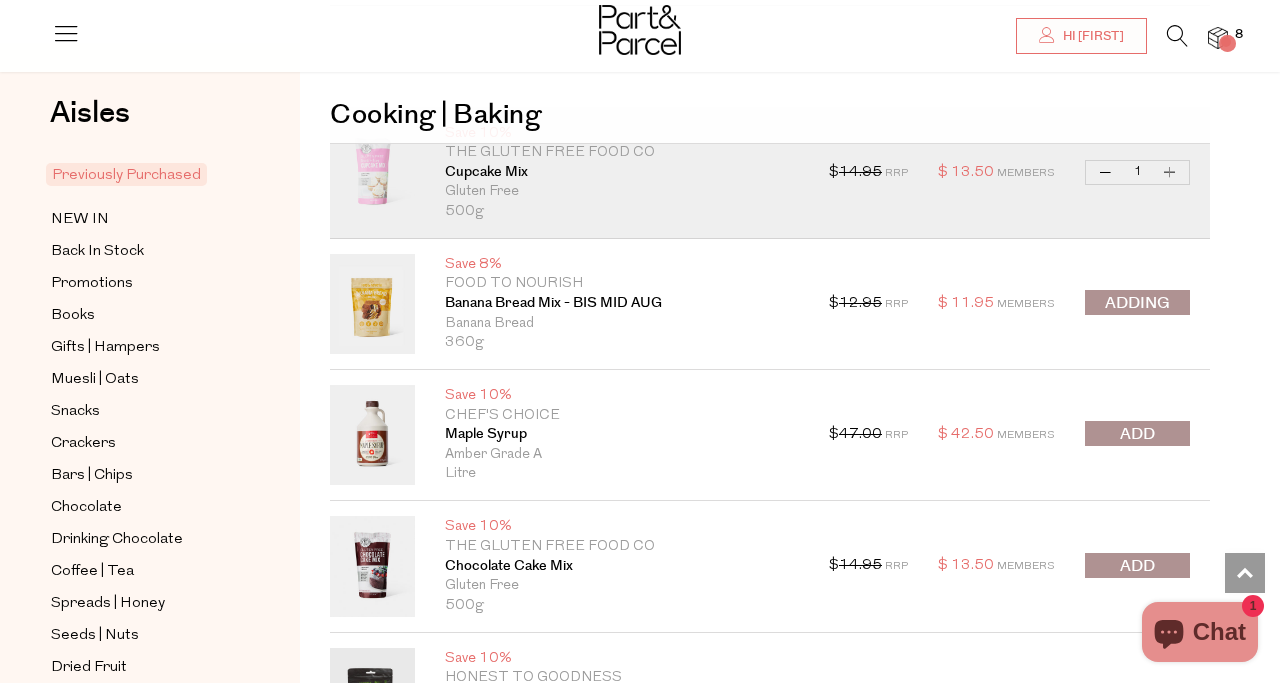 scroll, scrollTop: 6768, scrollLeft: 0, axis: vertical 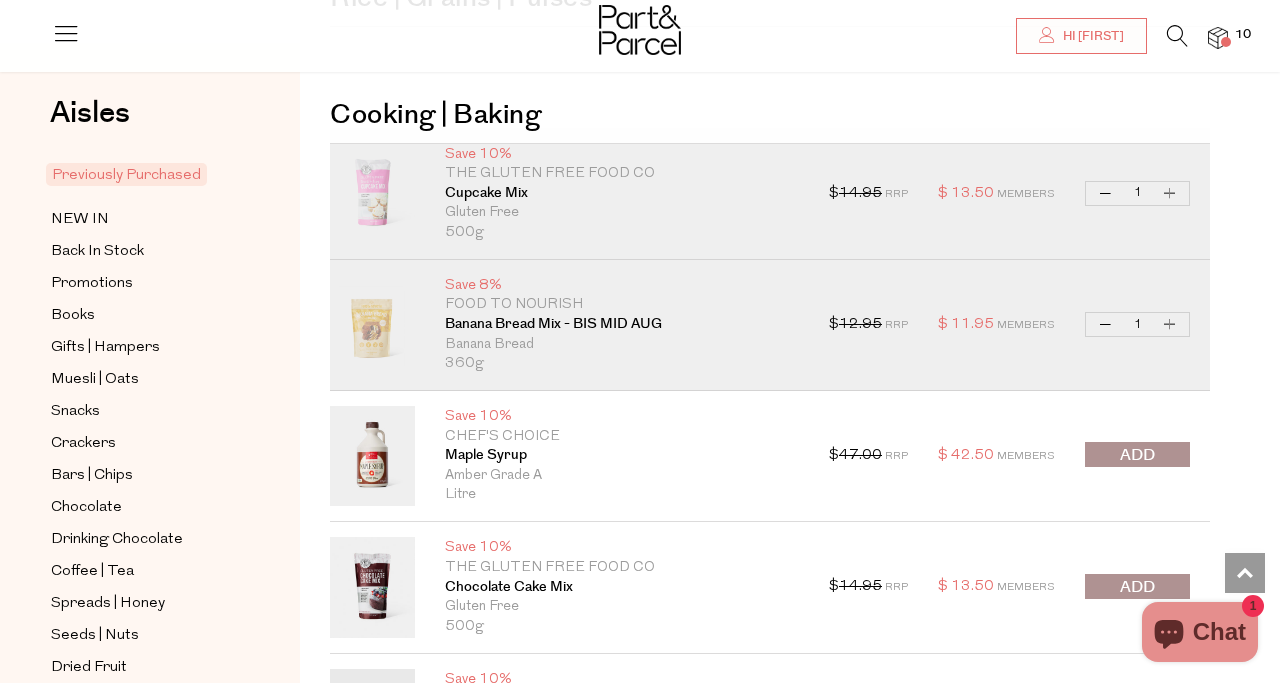 click at bounding box center [1137, 454] 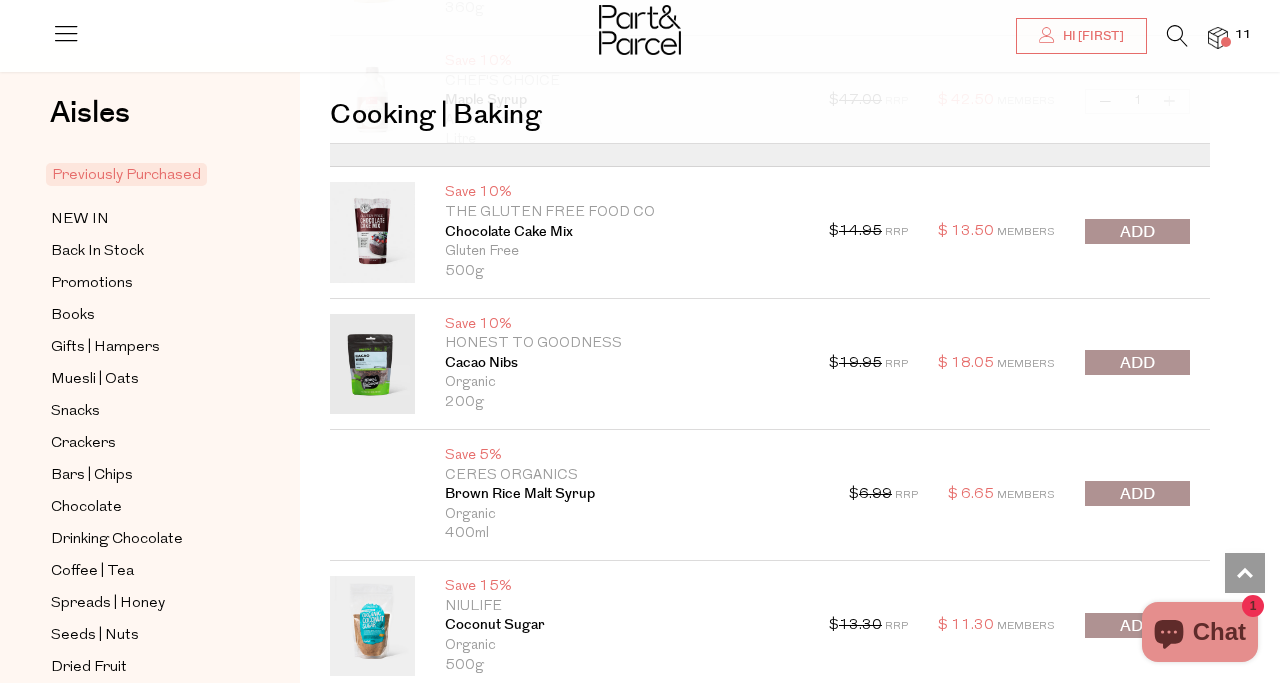 scroll, scrollTop: 7138, scrollLeft: 0, axis: vertical 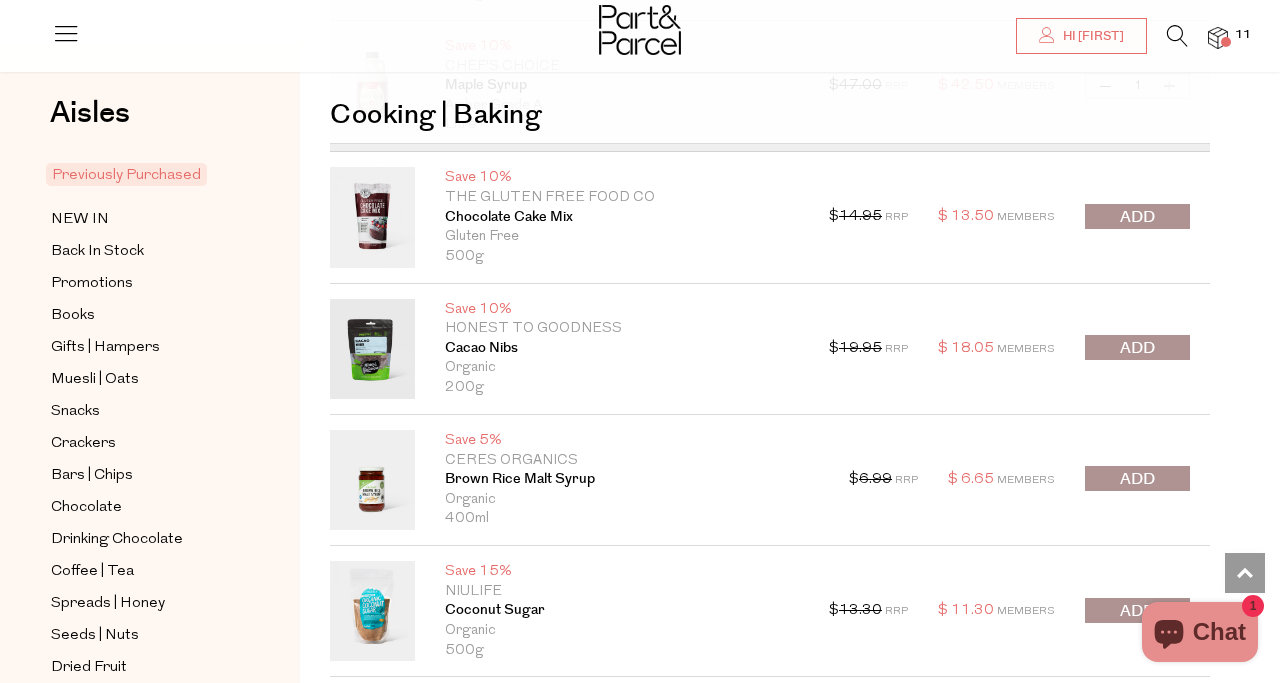 click at bounding box center (1137, 217) 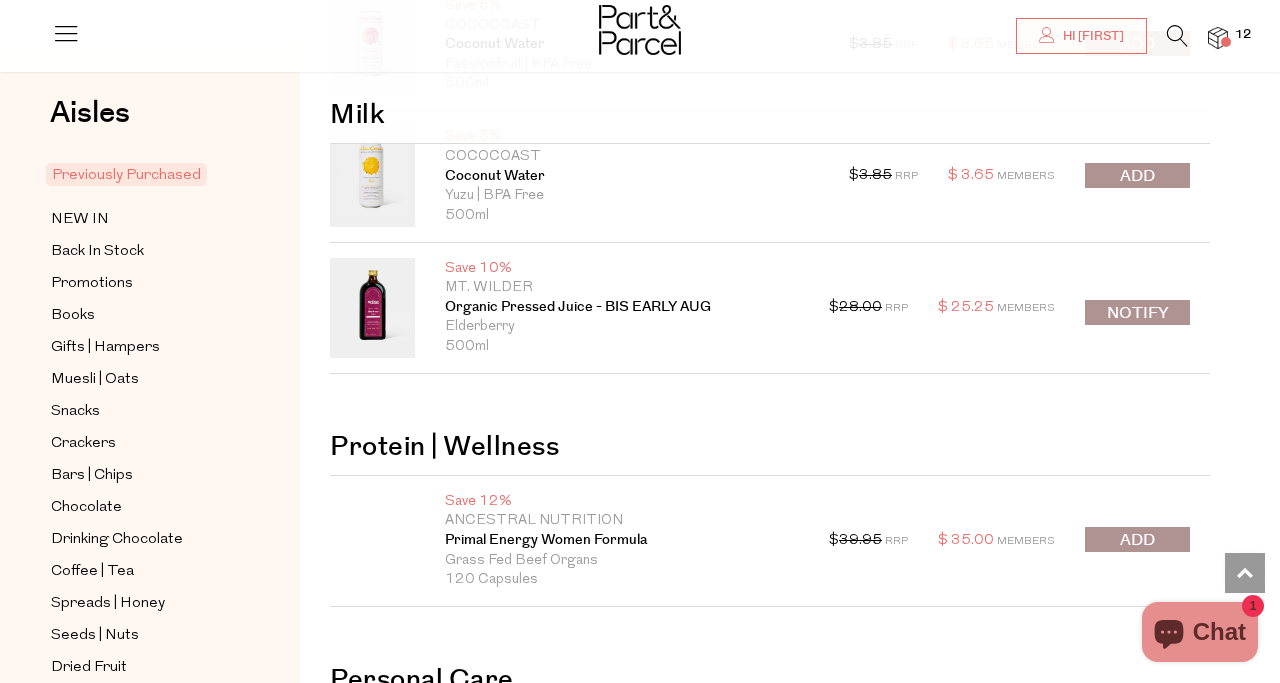 scroll, scrollTop: 8208, scrollLeft: 0, axis: vertical 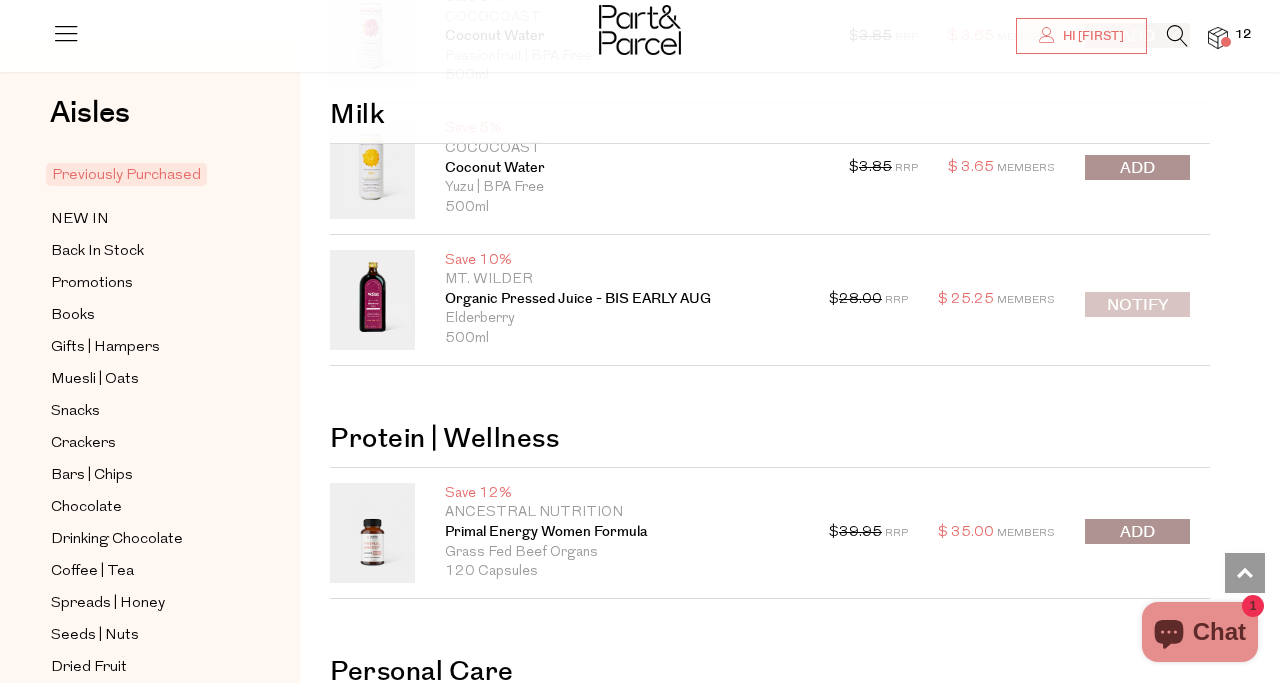 click on "Notify" at bounding box center (1137, 304) 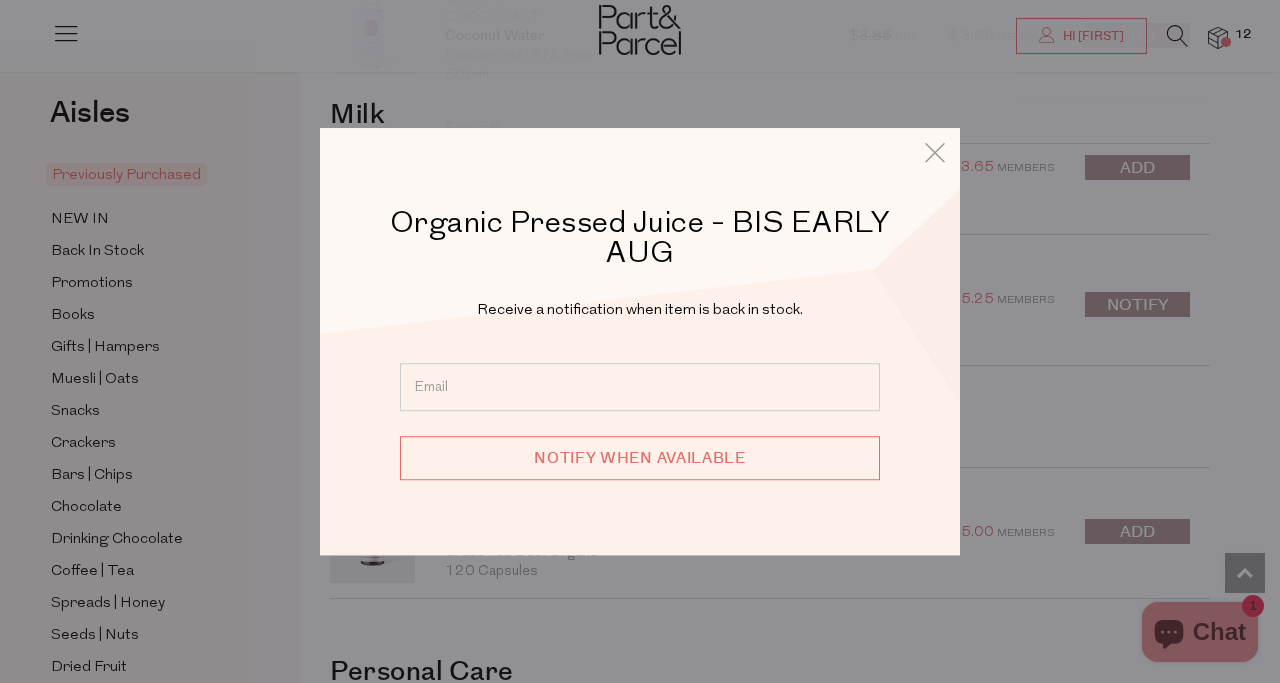 click at bounding box center (640, 387) 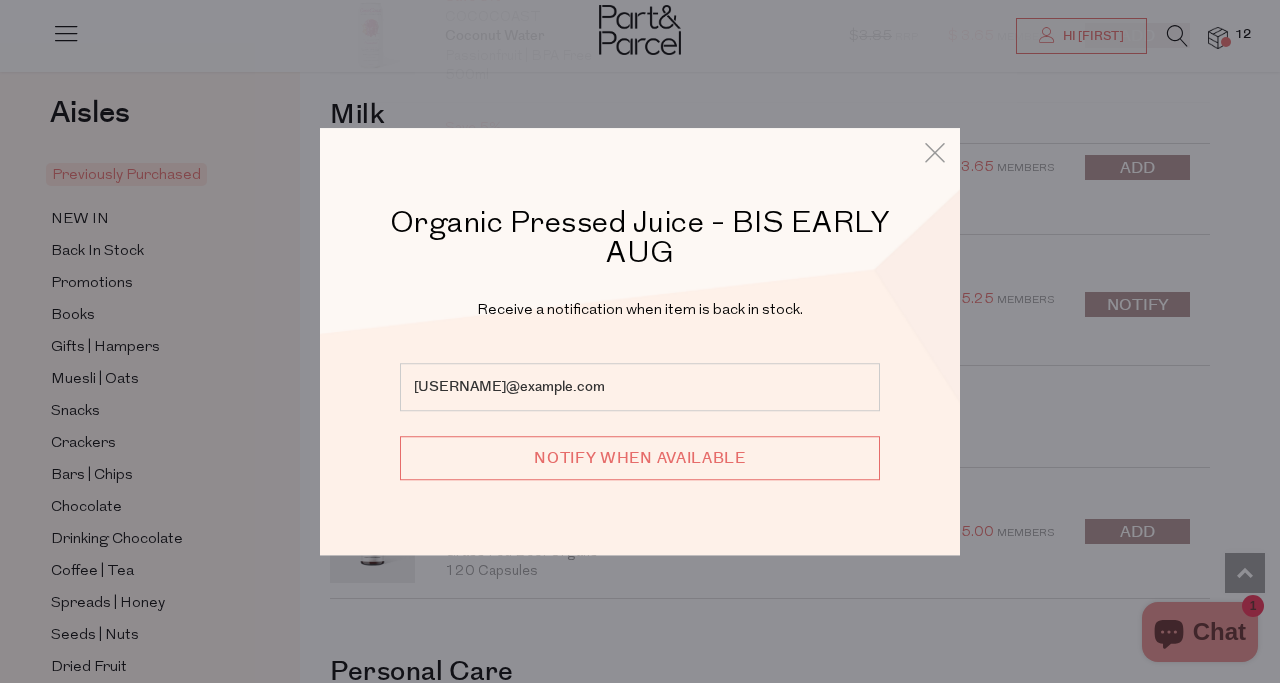 click on "Notify when available" at bounding box center (640, 458) 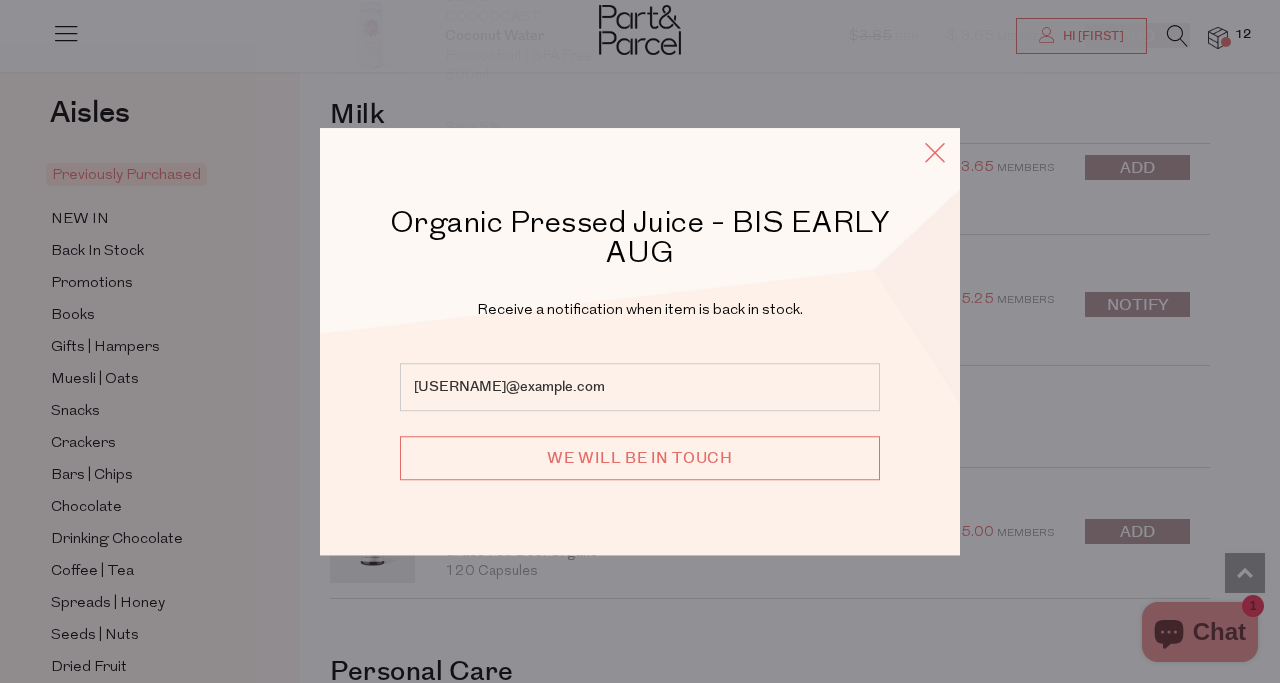 click at bounding box center (935, 152) 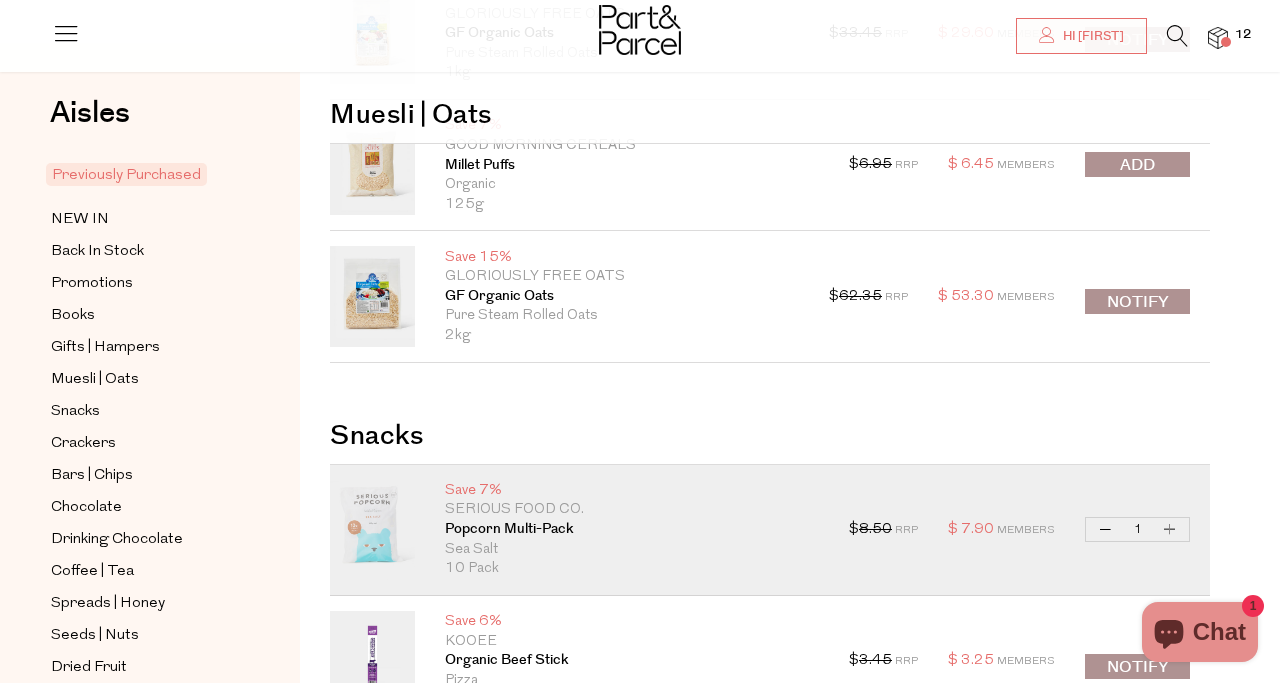 scroll, scrollTop: 0, scrollLeft: 0, axis: both 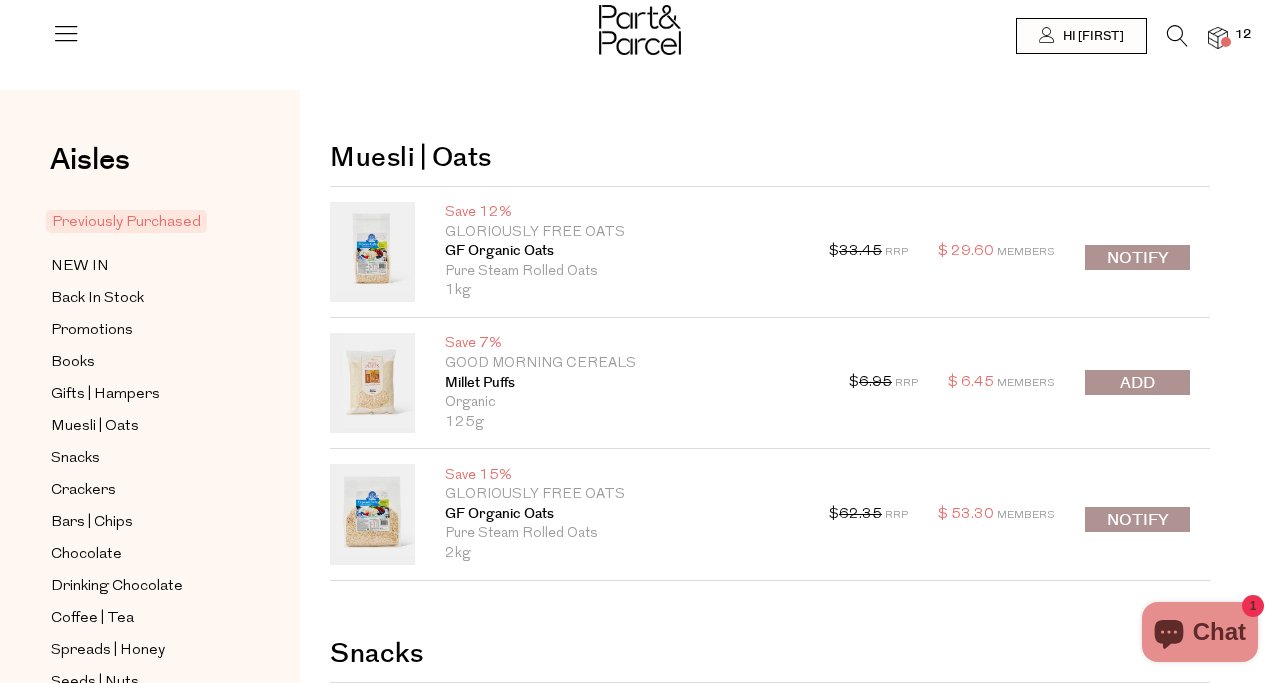 click at bounding box center [1177, 36] 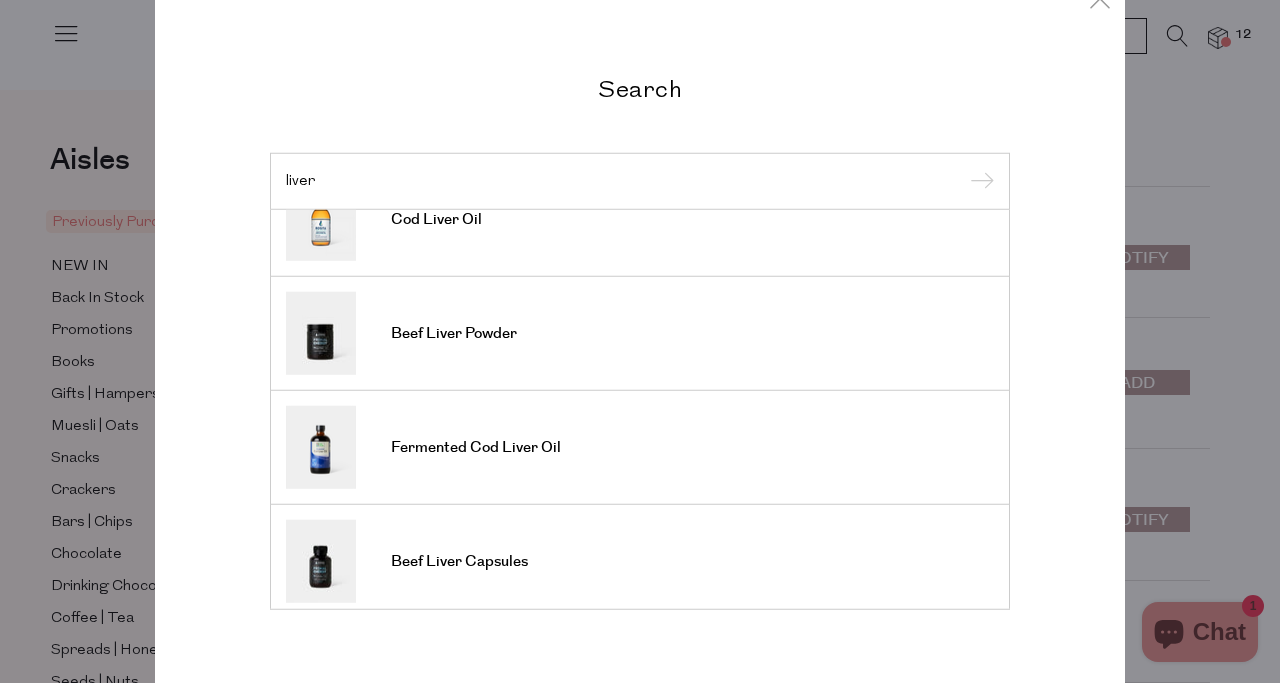 scroll, scrollTop: 0, scrollLeft: 0, axis: both 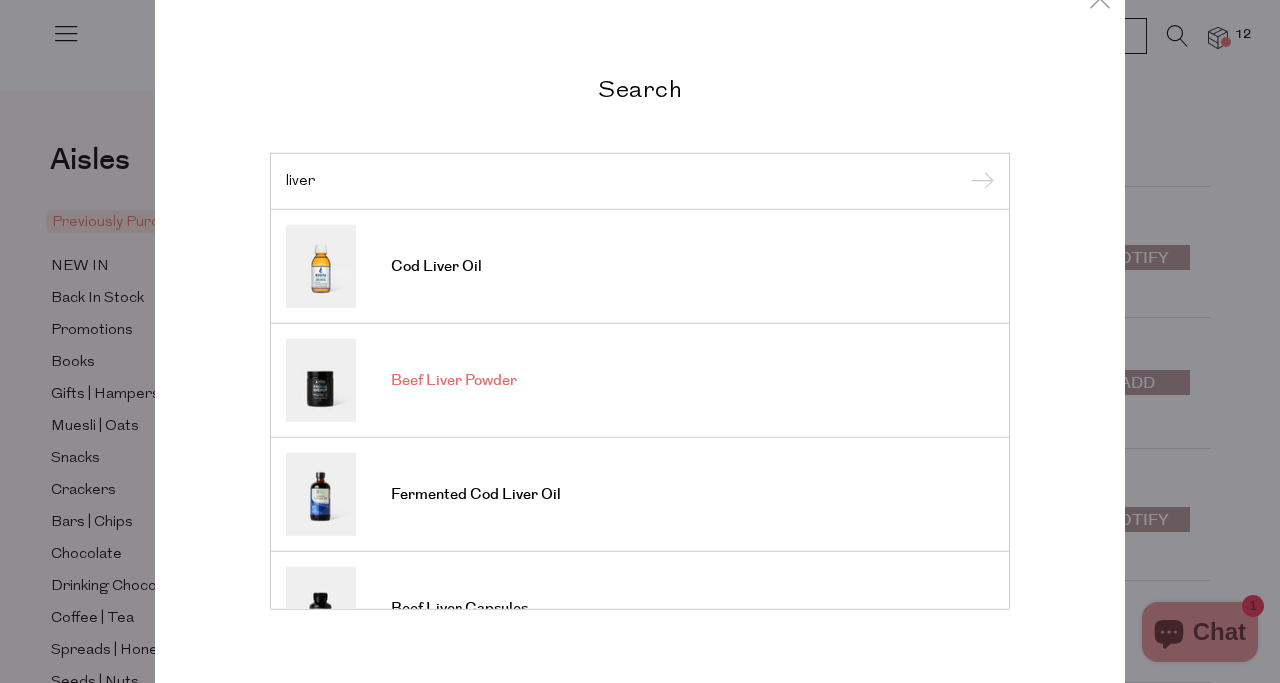 type on "liver" 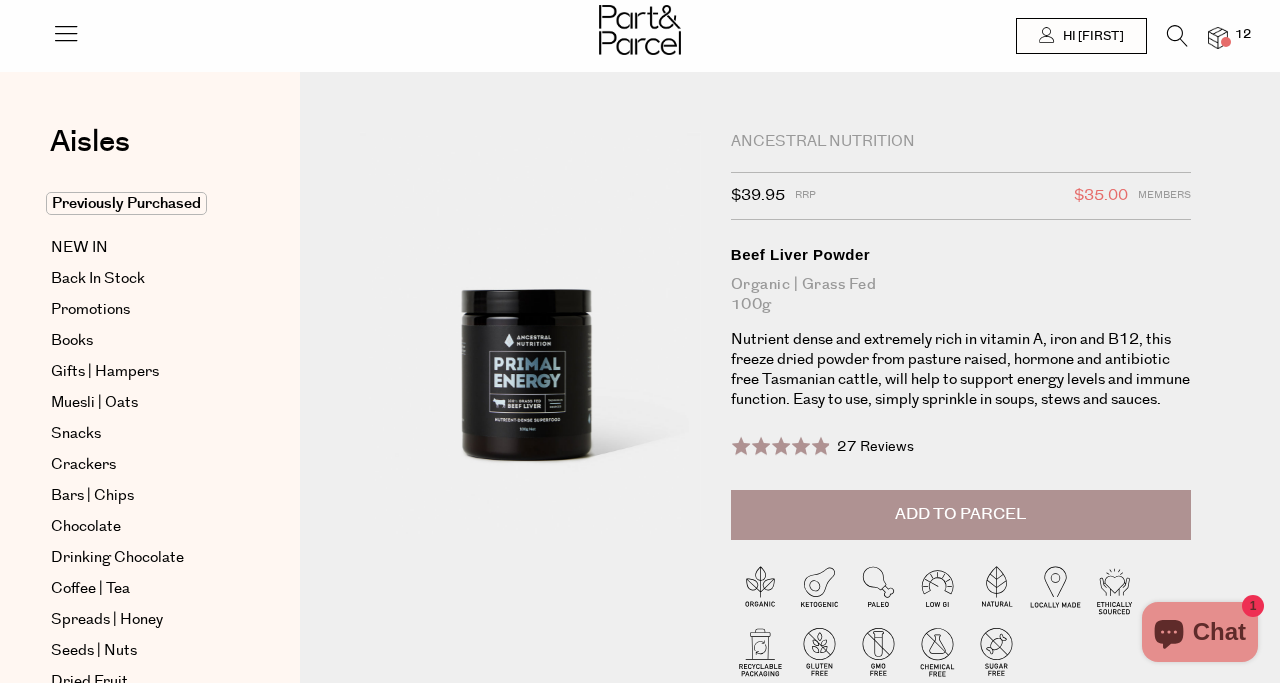 scroll, scrollTop: 0, scrollLeft: 0, axis: both 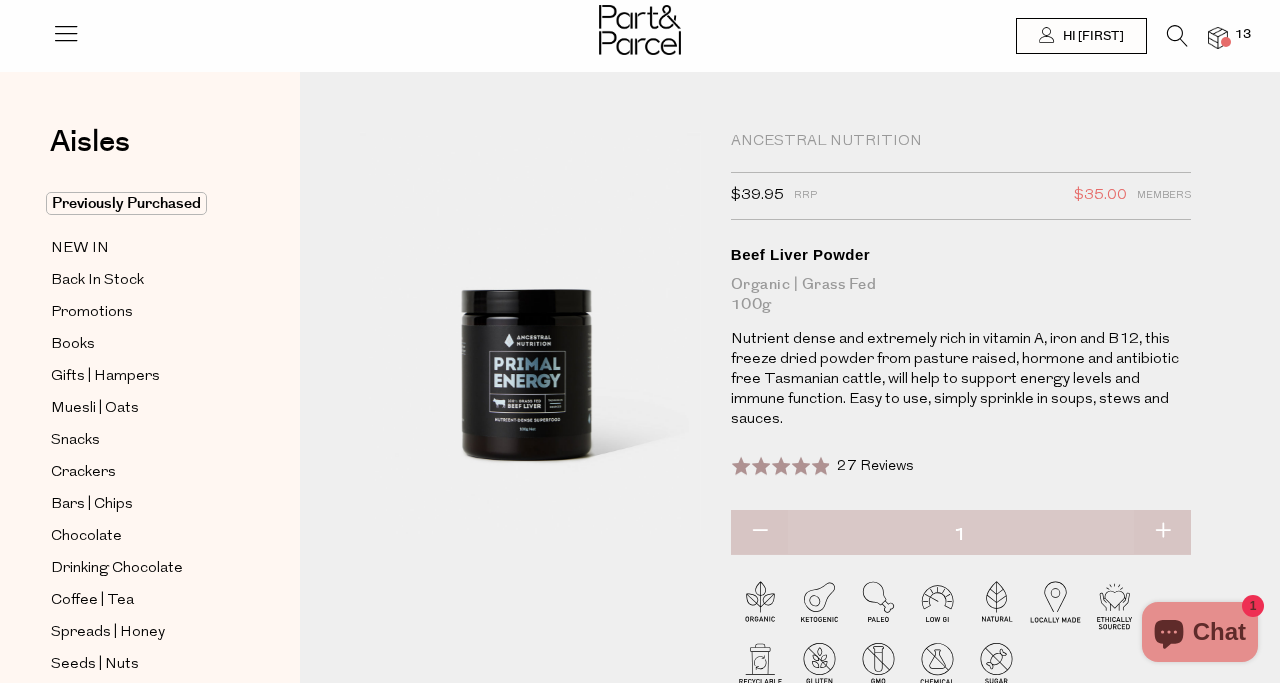 click at bounding box center (1177, 36) 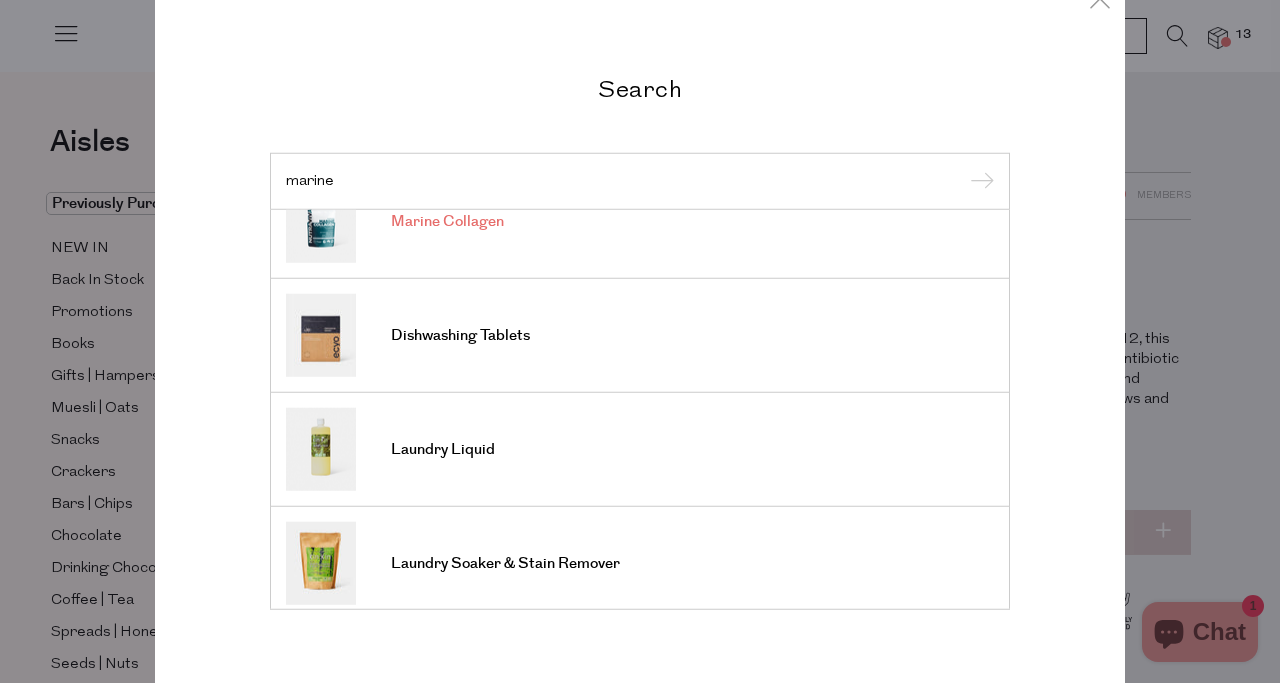 scroll, scrollTop: 0, scrollLeft: 0, axis: both 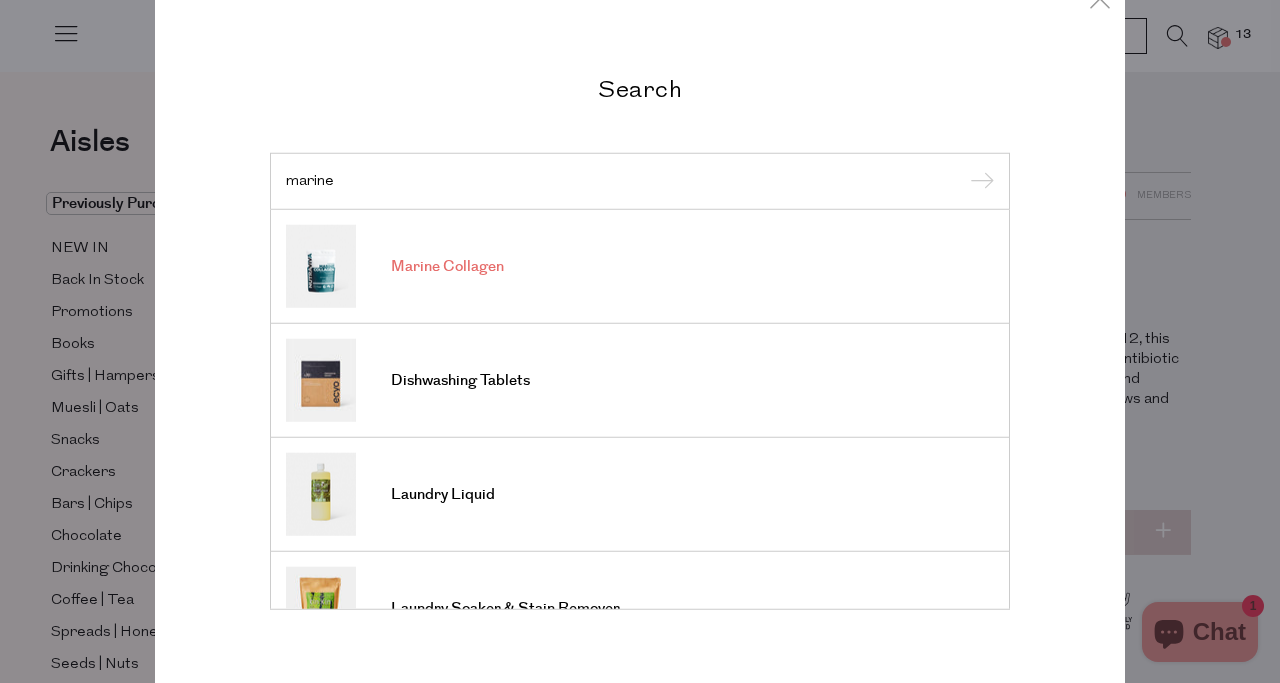 type on "marine" 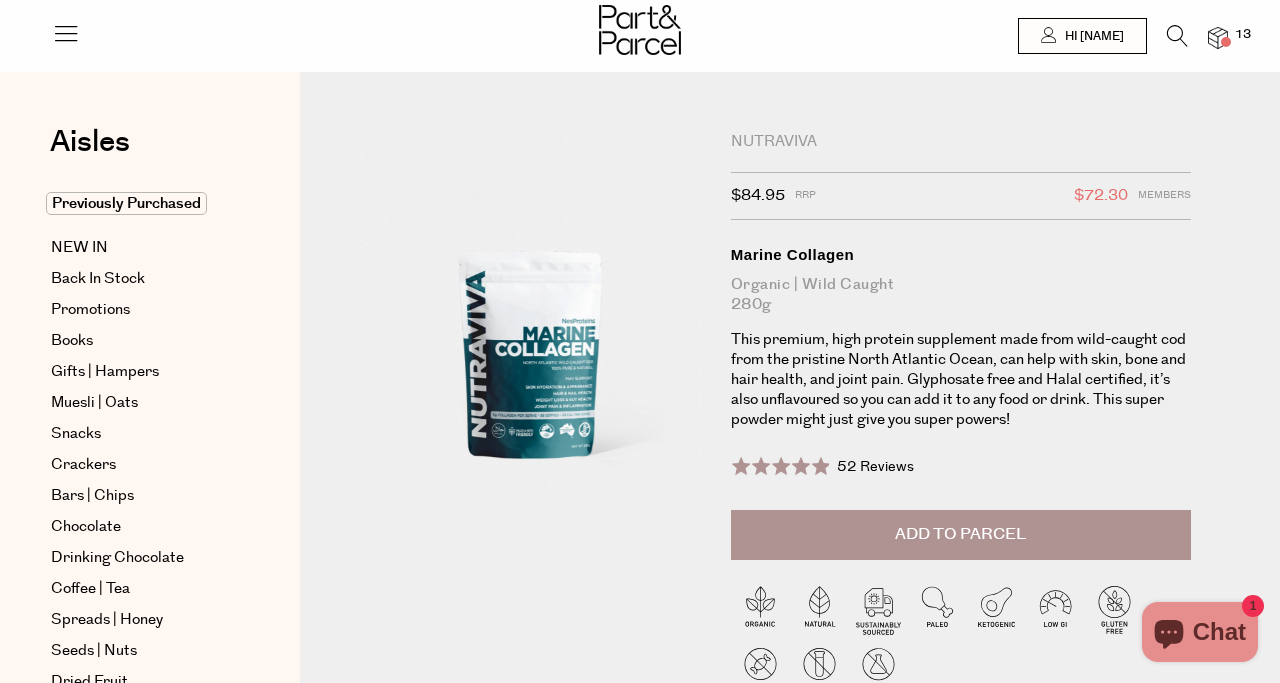 scroll, scrollTop: 0, scrollLeft: 0, axis: both 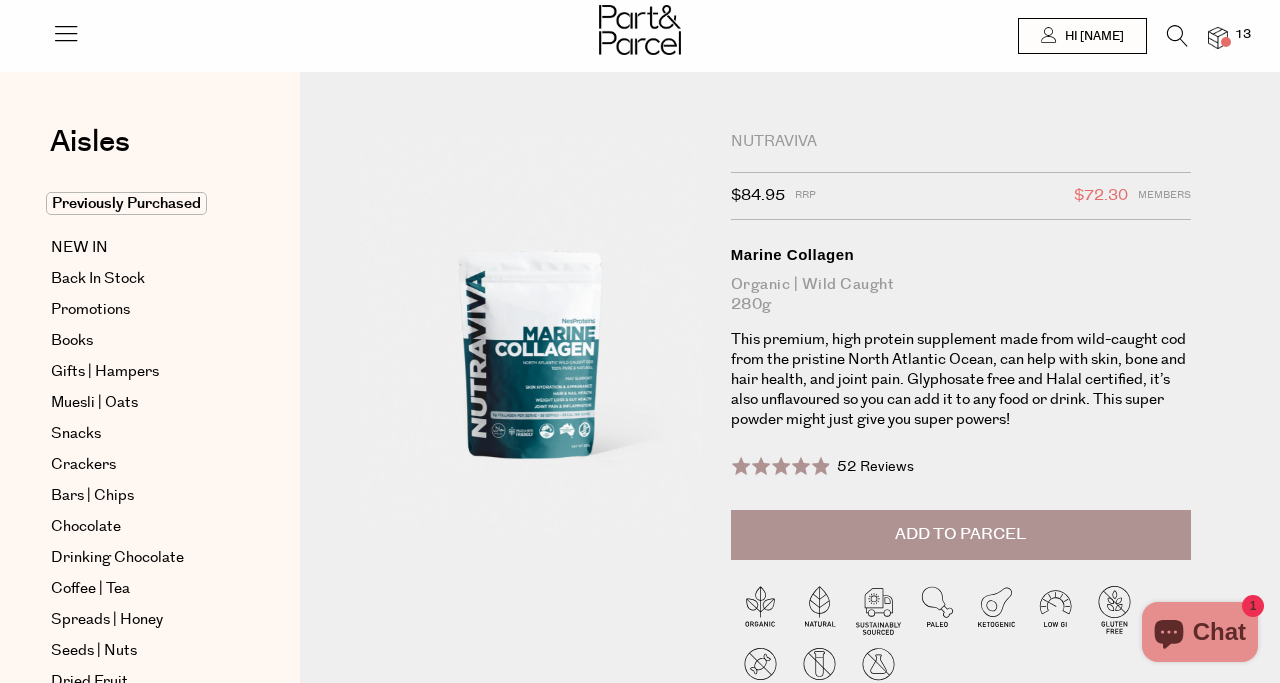 click at bounding box center [1177, 36] 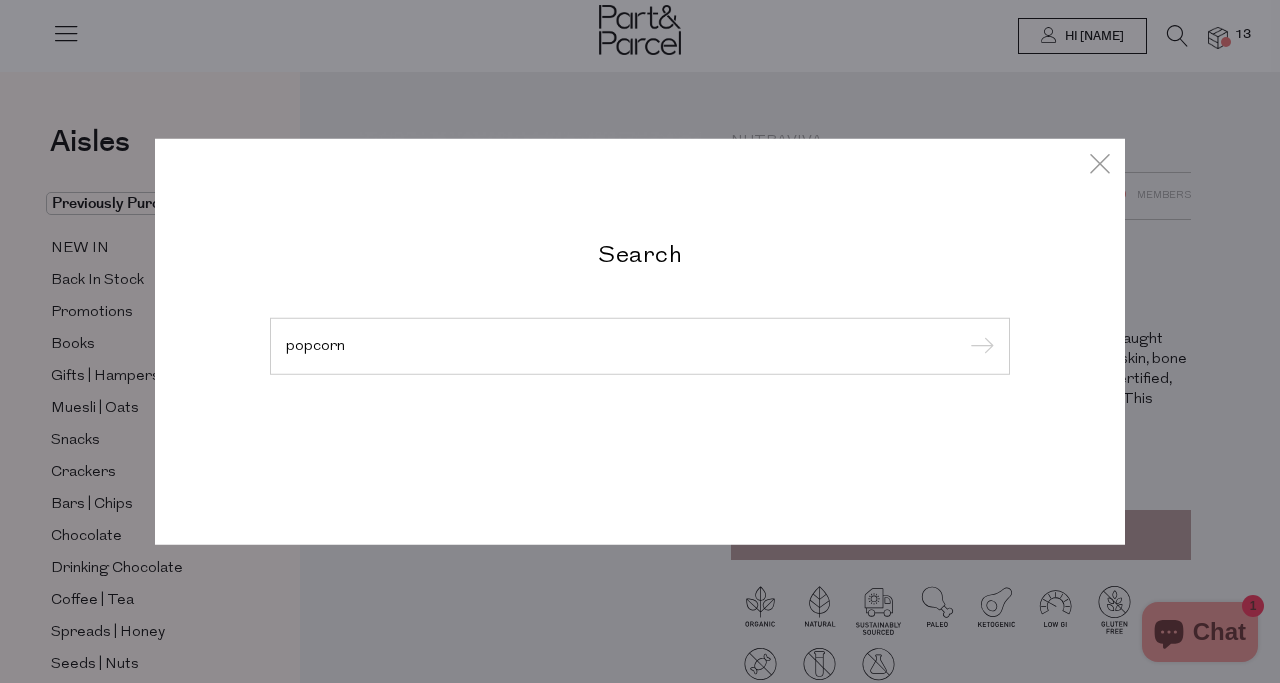 type on "popcorn" 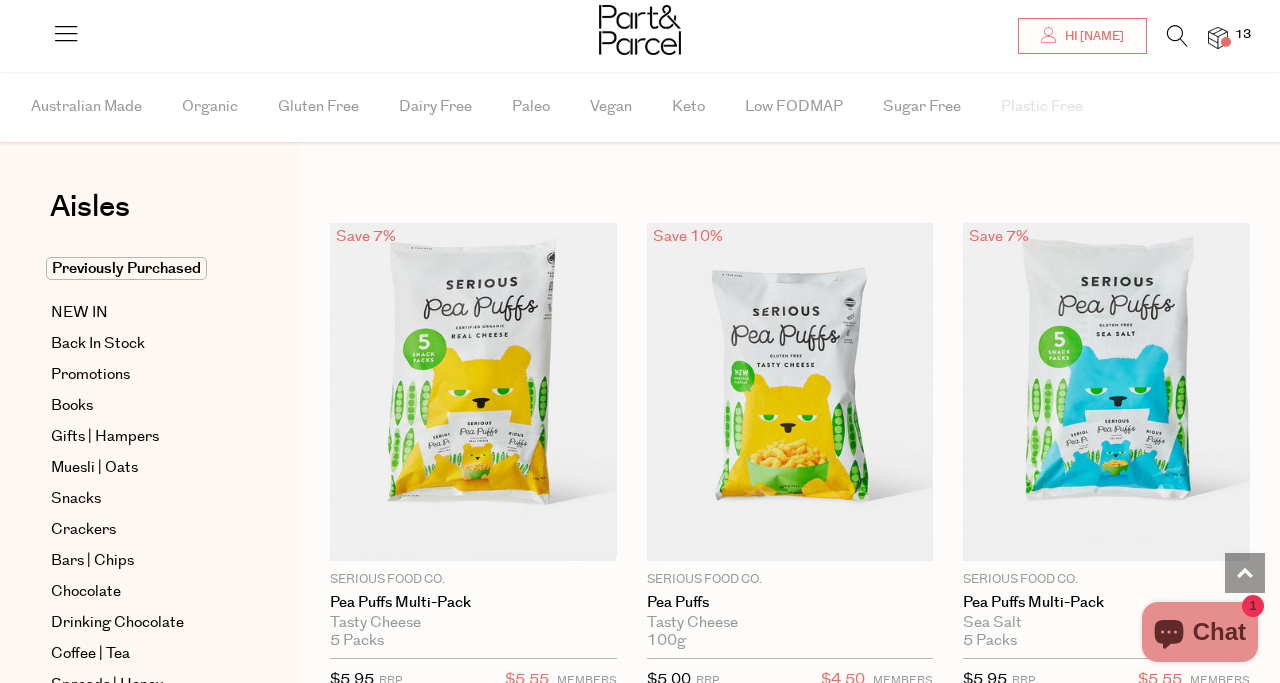 scroll, scrollTop: 1726, scrollLeft: 0, axis: vertical 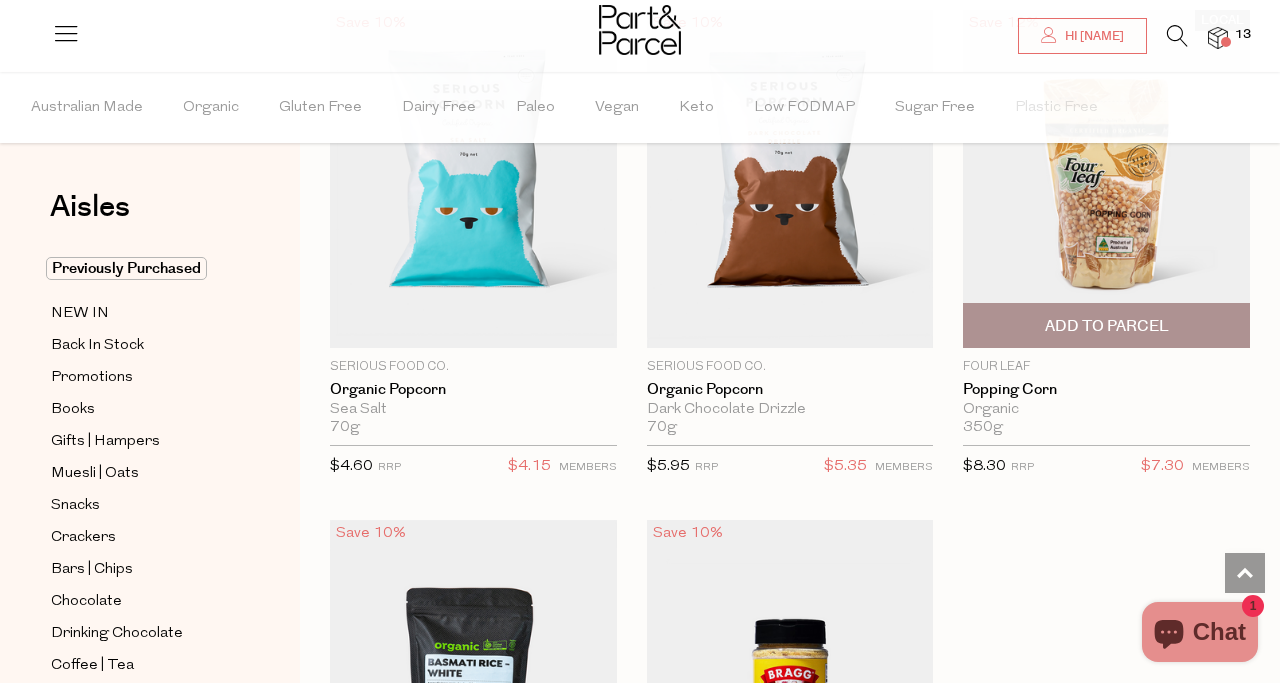 click on "Add To Parcel" at bounding box center (1107, 326) 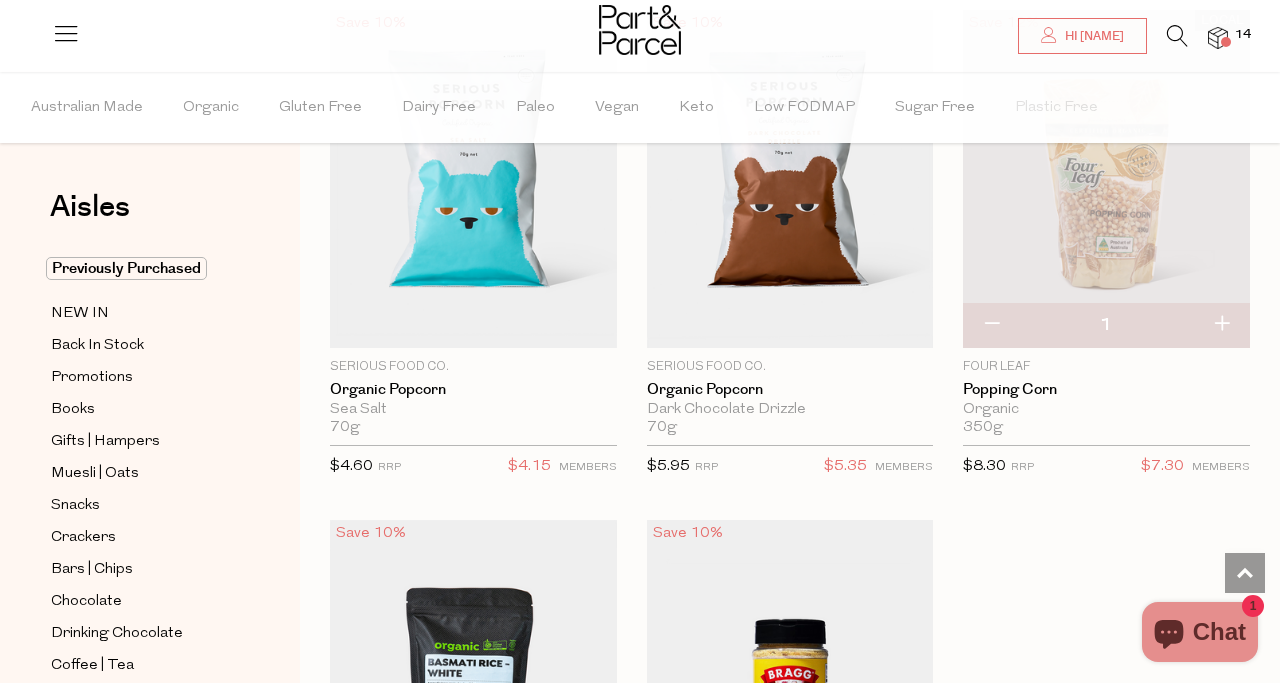 click at bounding box center [1177, 36] 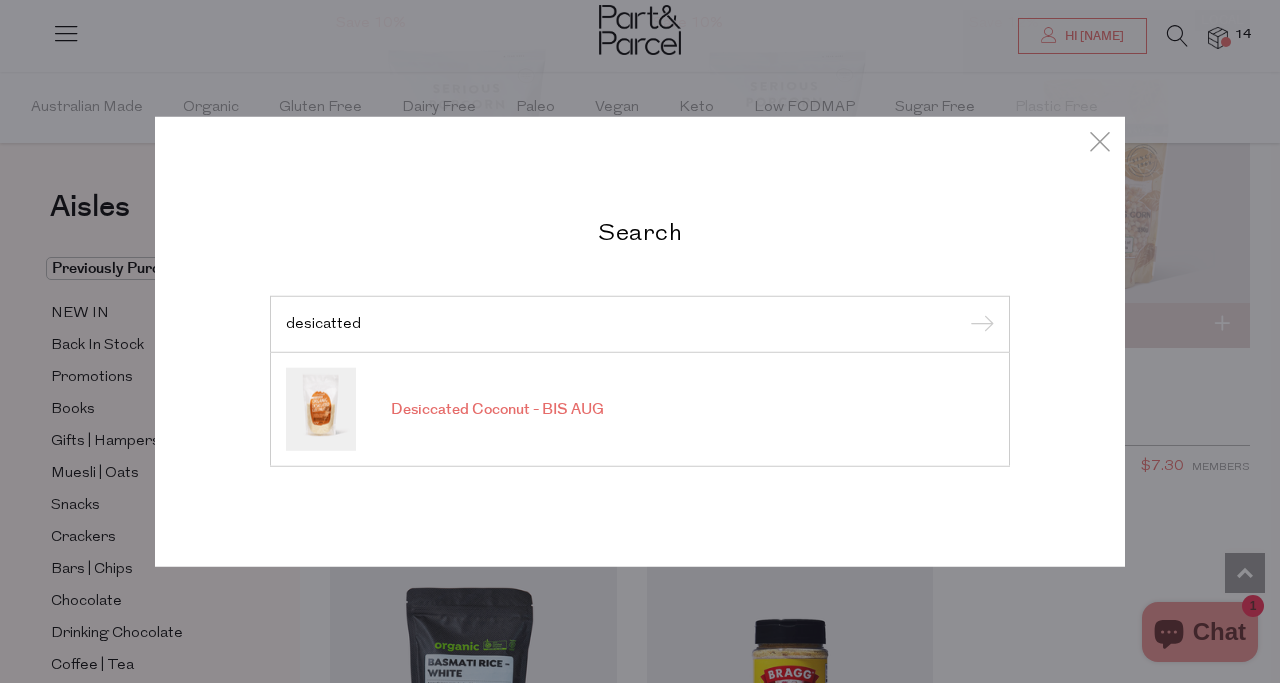 type on "desicatted" 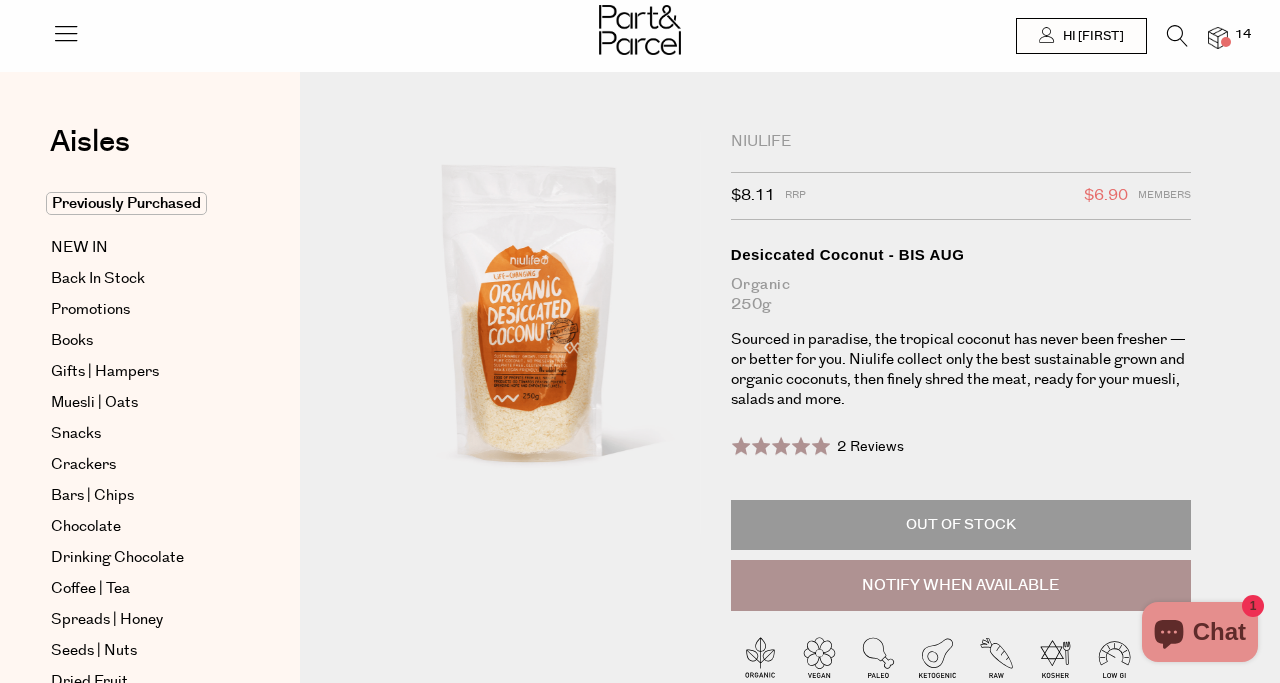 scroll, scrollTop: 0, scrollLeft: 0, axis: both 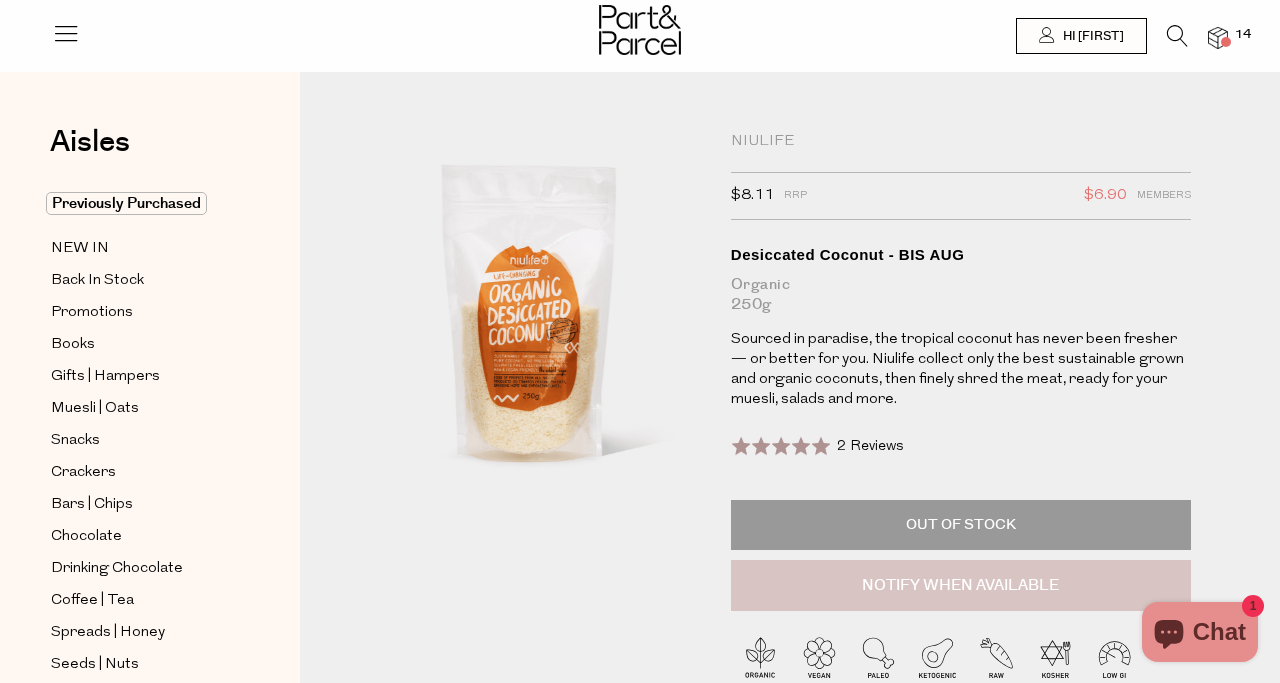 click on "Notify When Available" at bounding box center (961, 586) 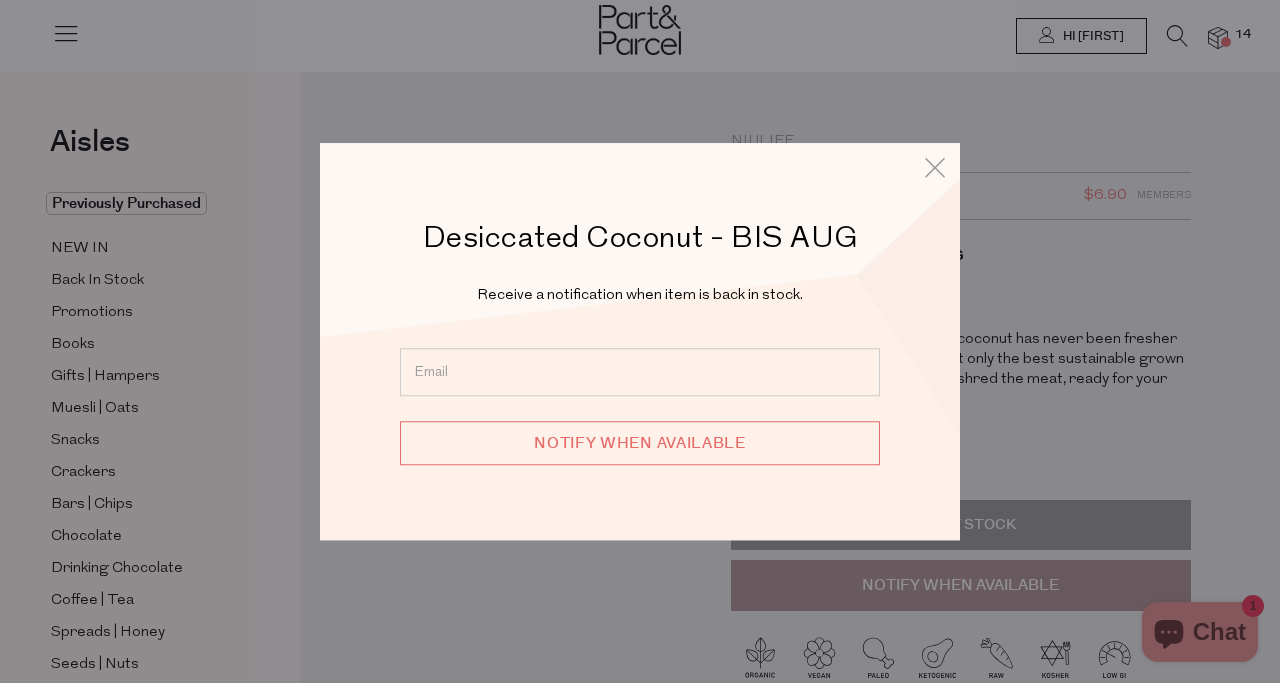 click at bounding box center [640, 372] 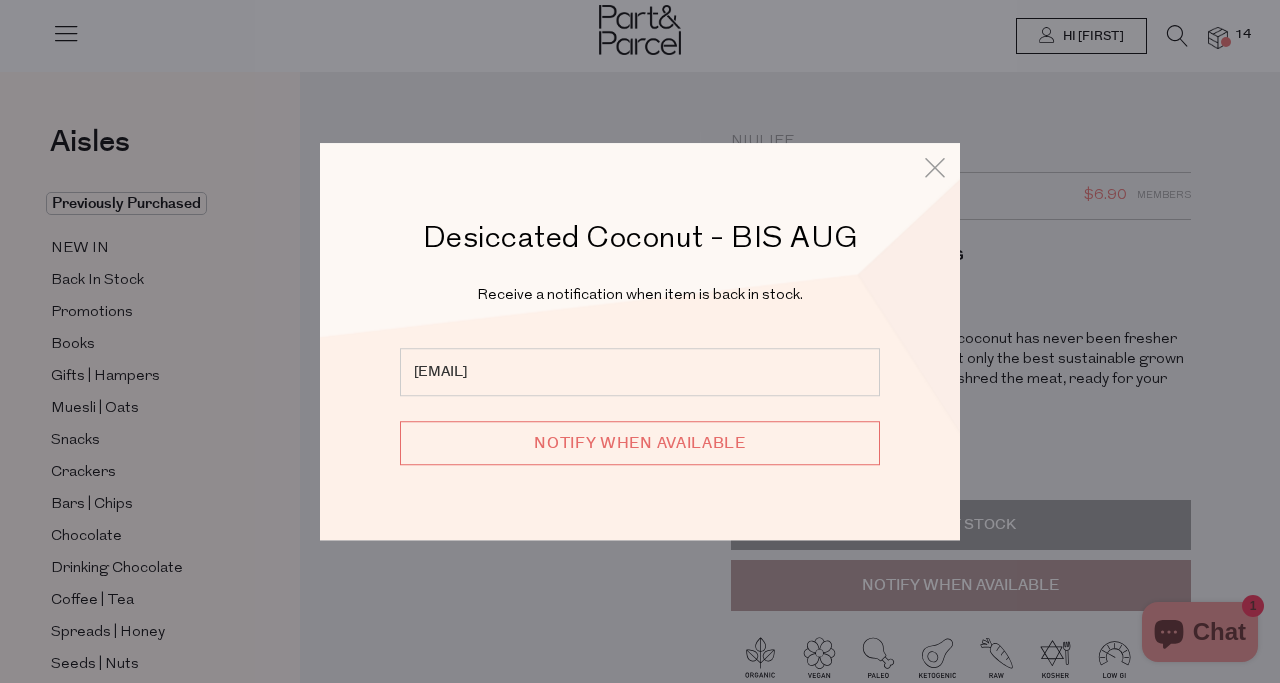 click on "Notify when available" at bounding box center [640, 443] 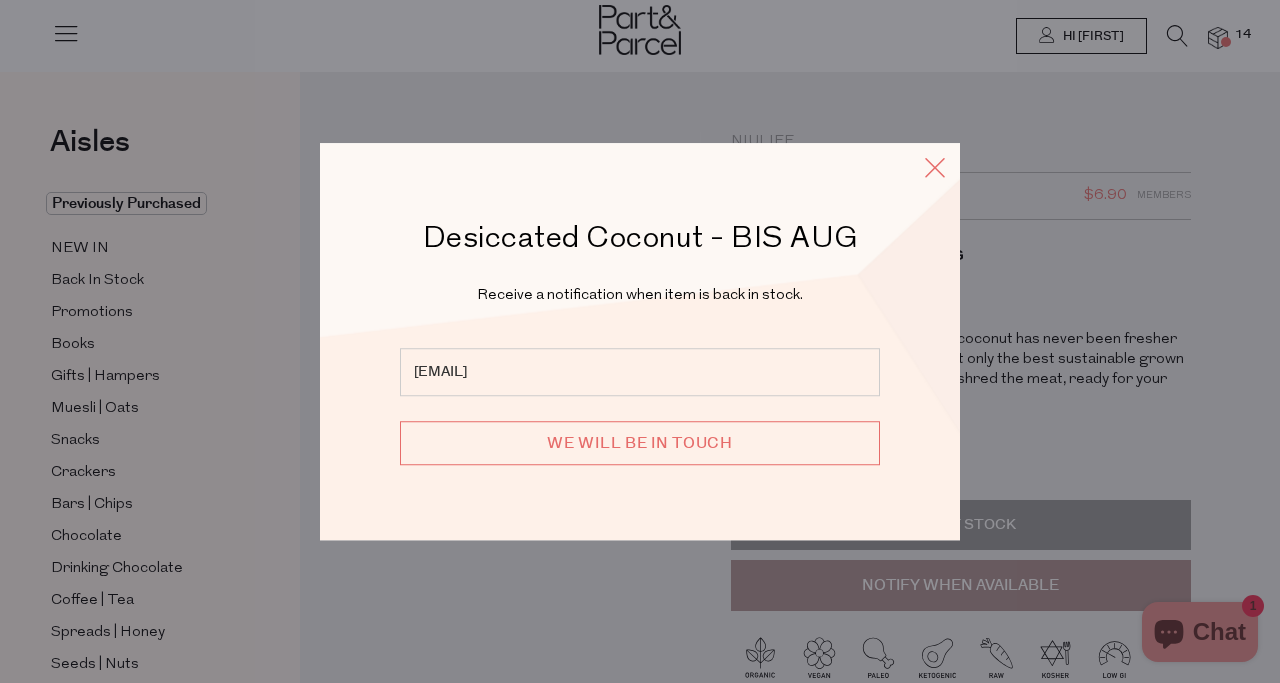 click at bounding box center [935, 167] 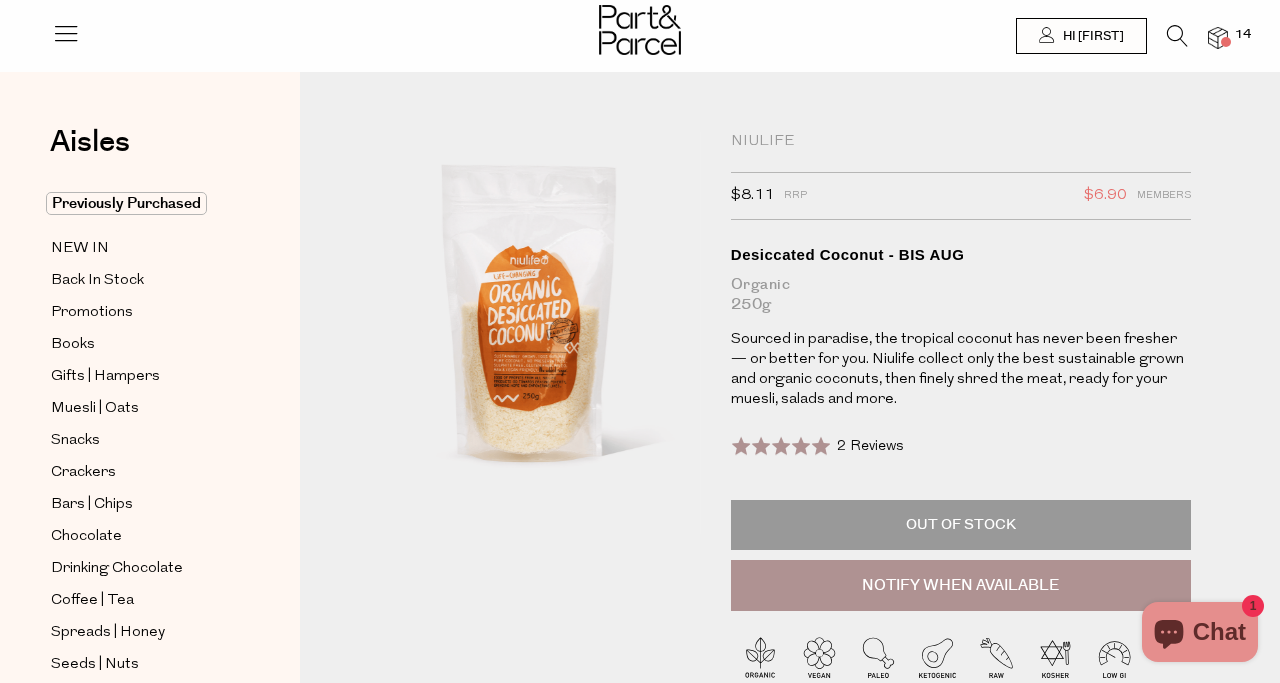 click at bounding box center (1177, 36) 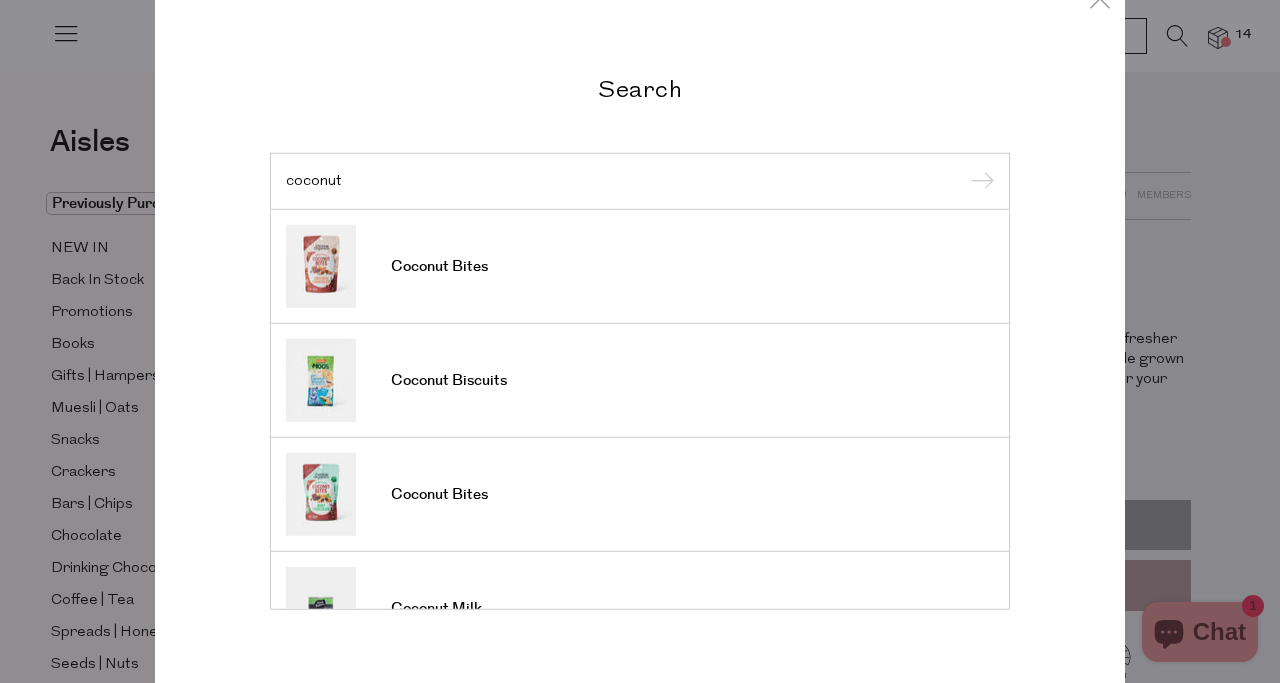 scroll, scrollTop: 27, scrollLeft: 0, axis: vertical 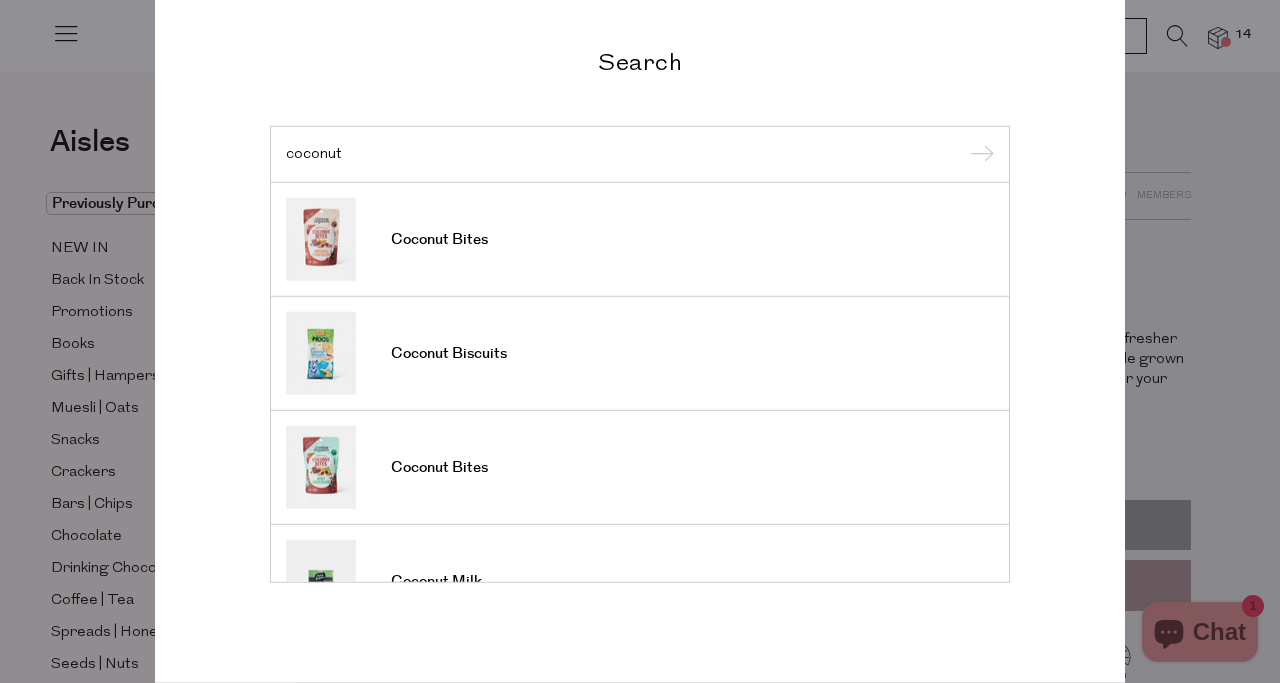 type on "coconut" 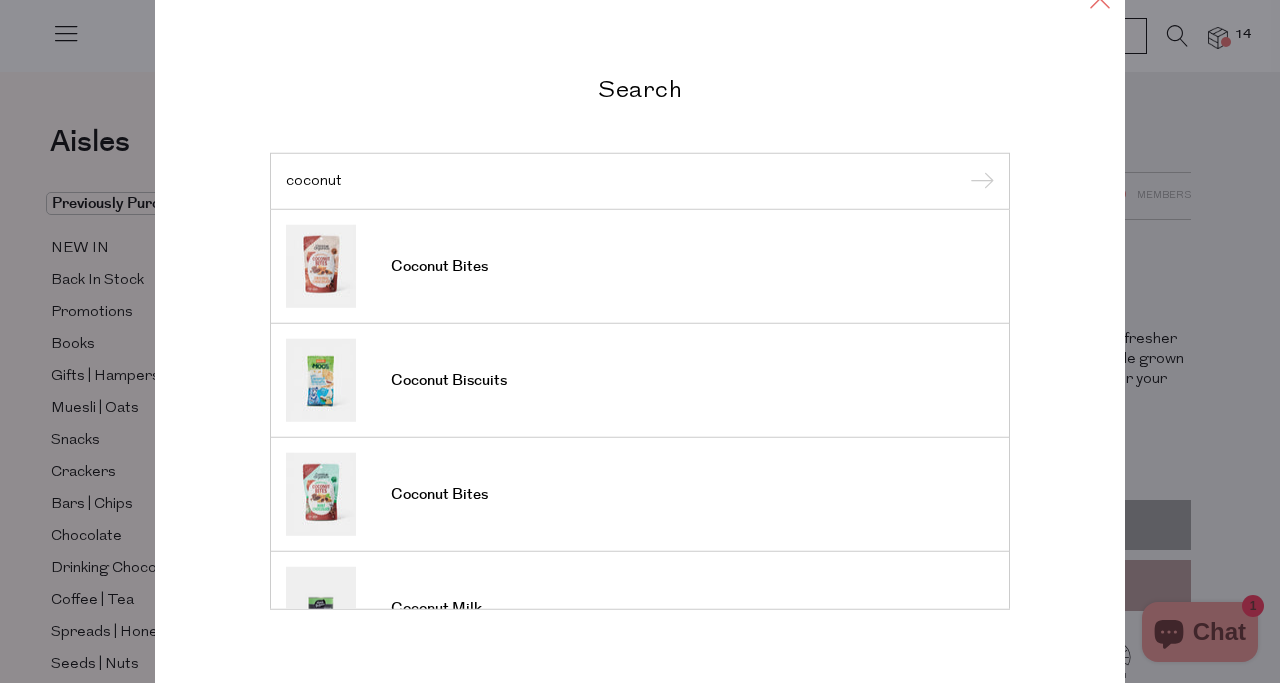 click at bounding box center [1100, -3] 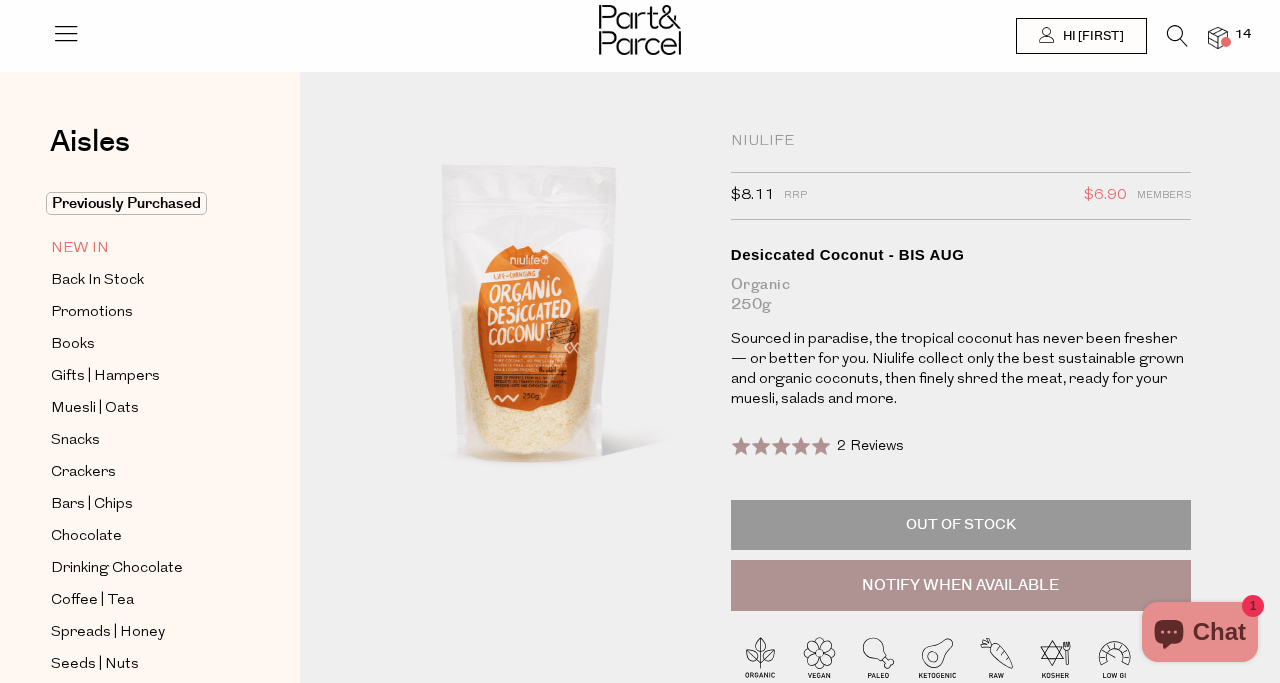 click on "NEW IN" at bounding box center [80, 249] 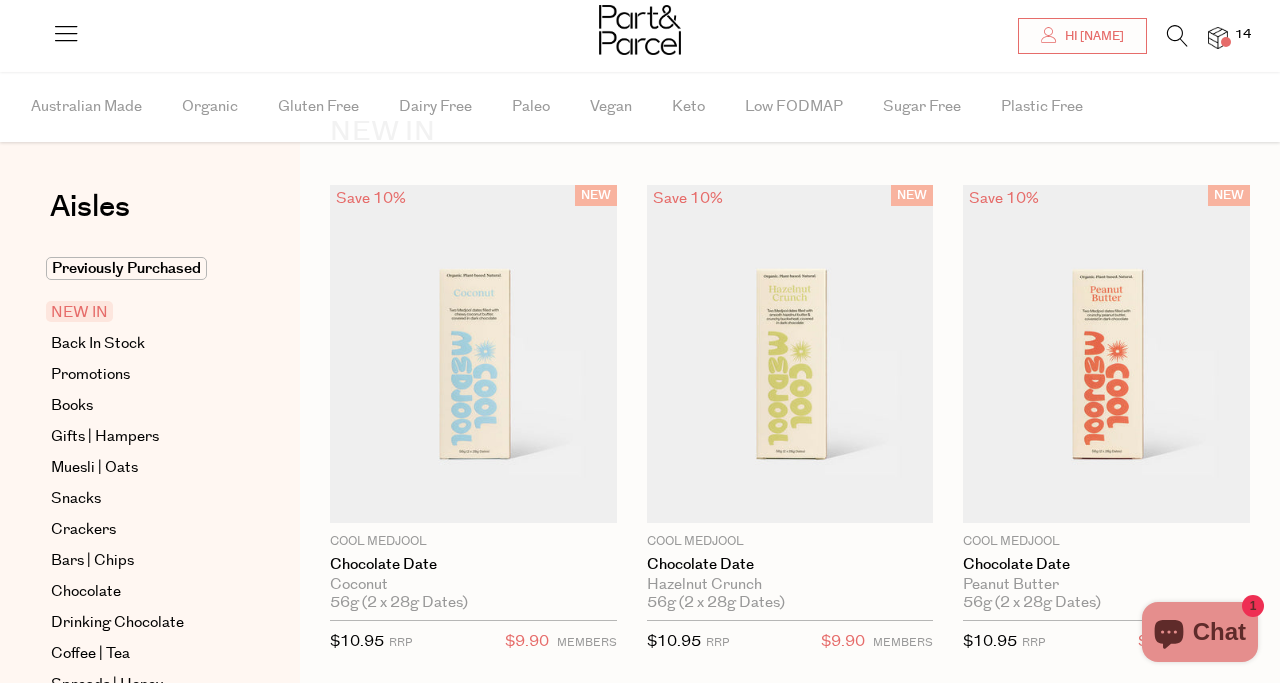 scroll, scrollTop: 76, scrollLeft: 0, axis: vertical 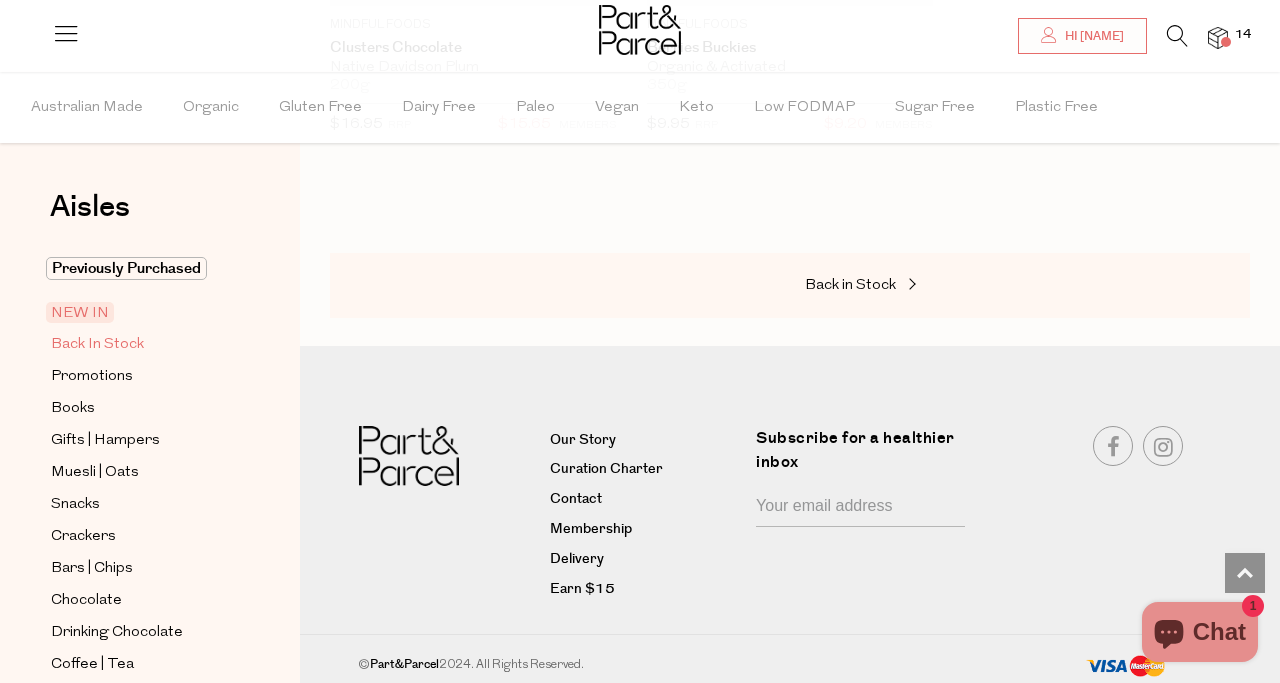 click on "Back In Stock" at bounding box center [97, 345] 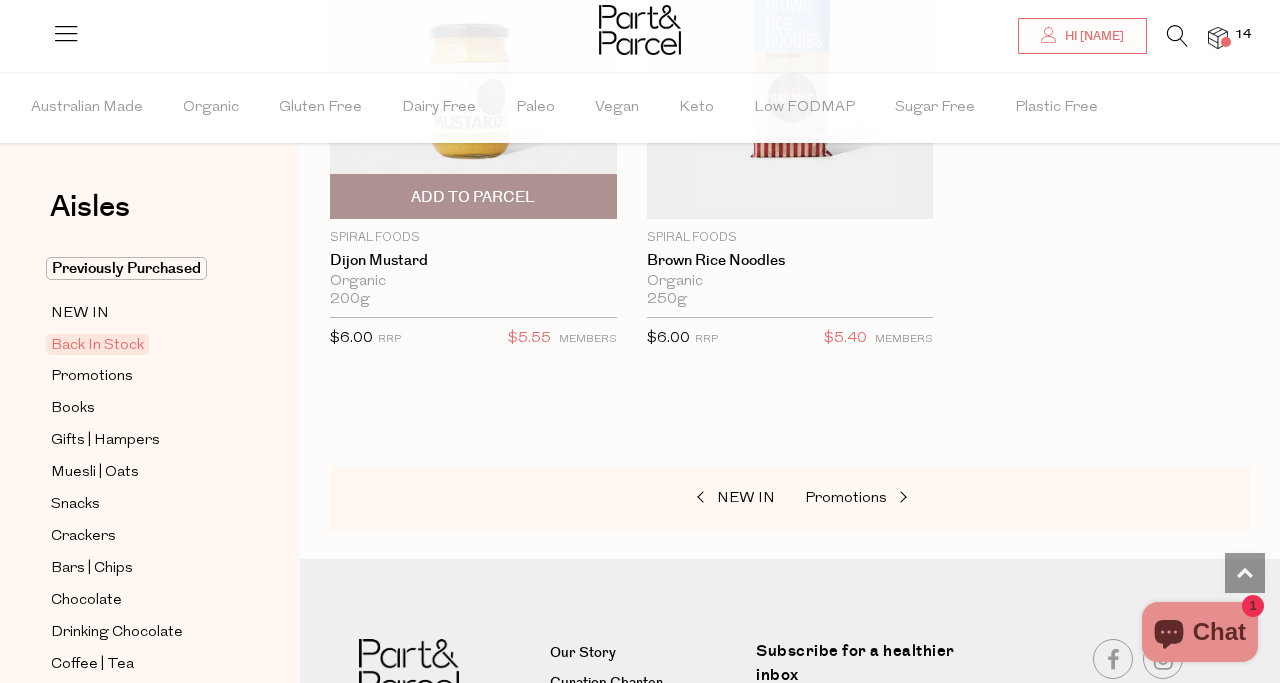 scroll, scrollTop: 1411, scrollLeft: 0, axis: vertical 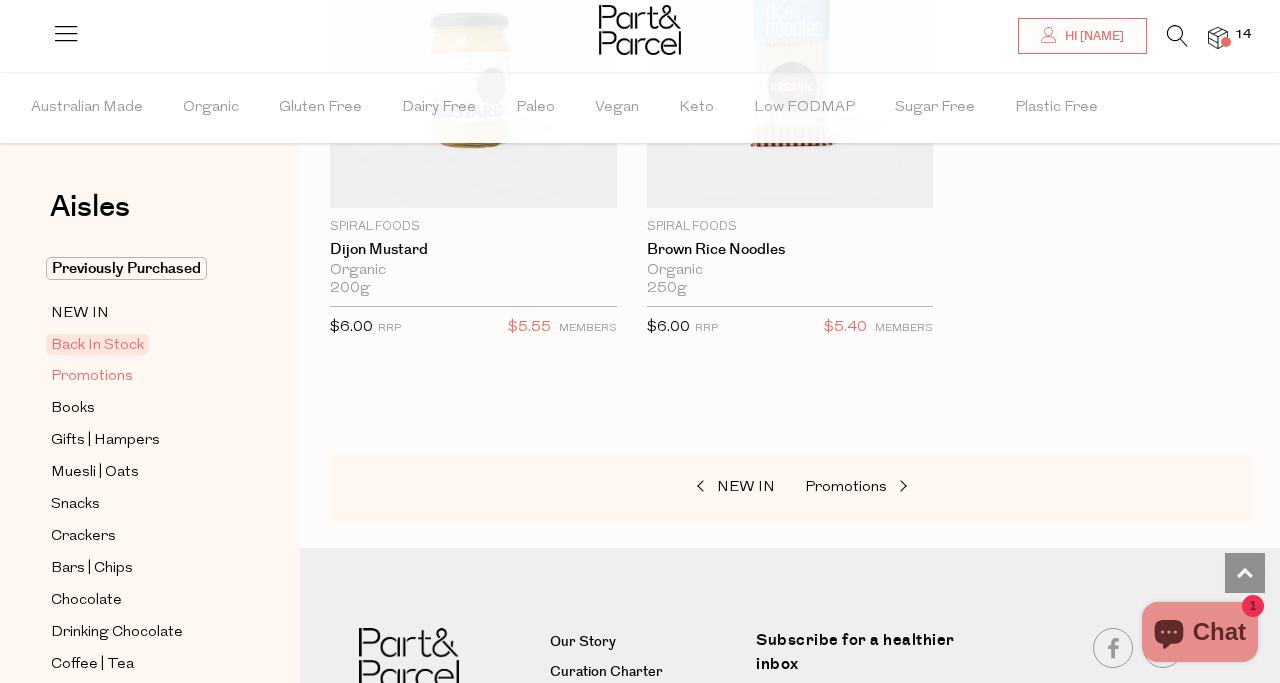 click on "Promotions" at bounding box center (92, 377) 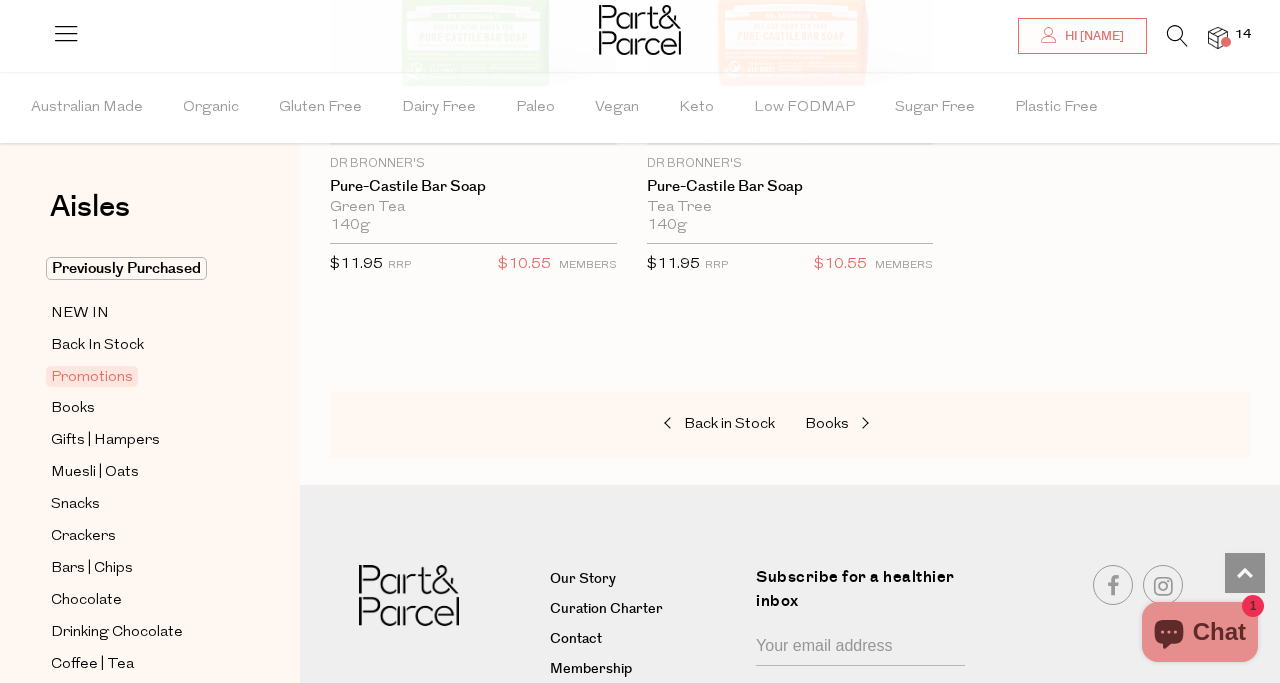 scroll, scrollTop: 1480, scrollLeft: 0, axis: vertical 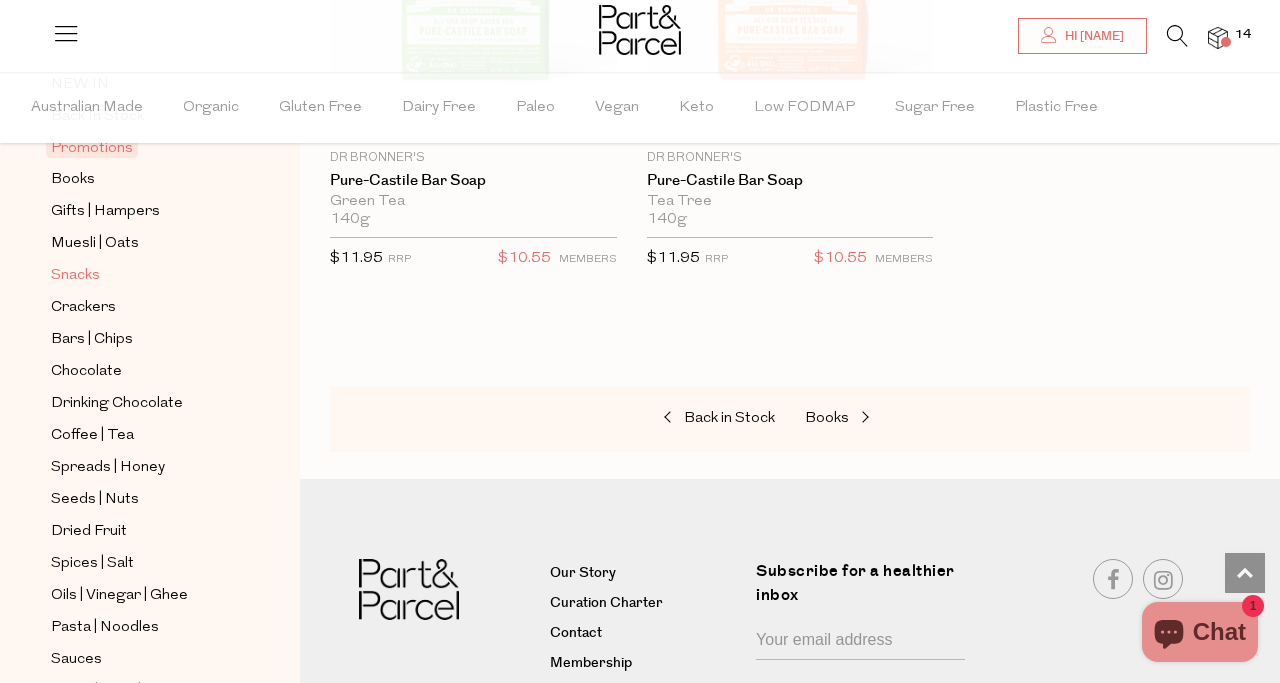 click on "Snacks" at bounding box center [75, 276] 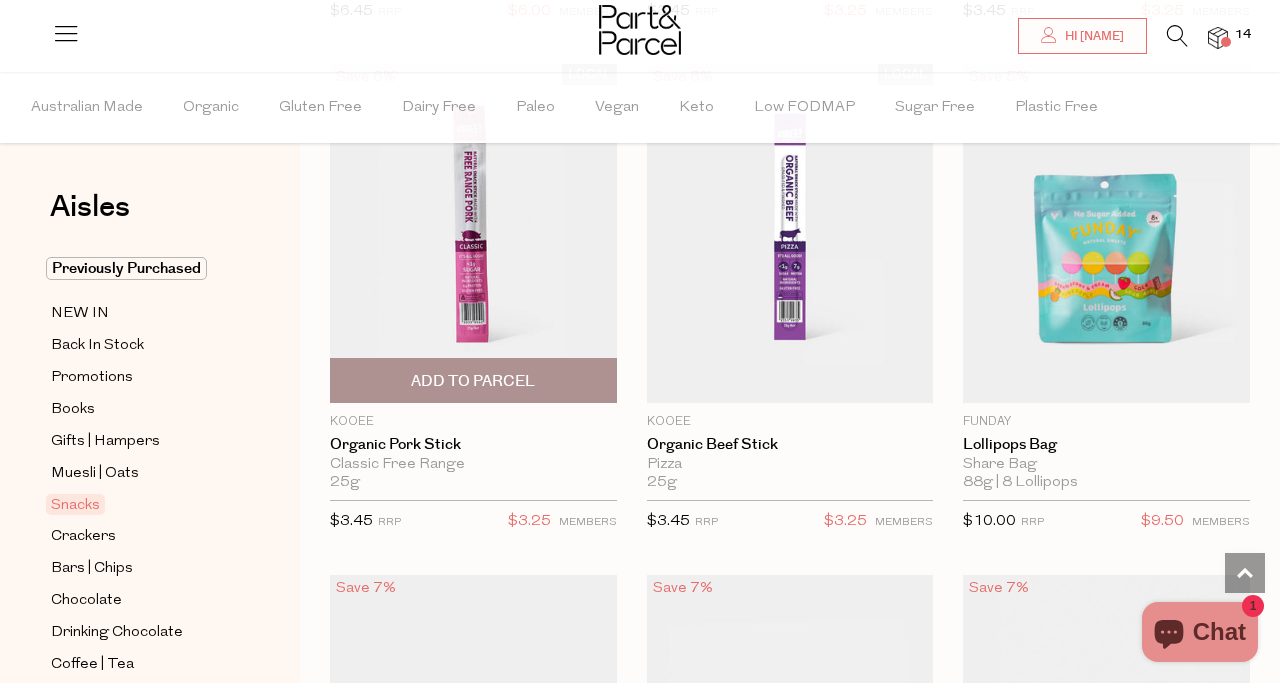 scroll, scrollTop: 1729, scrollLeft: 0, axis: vertical 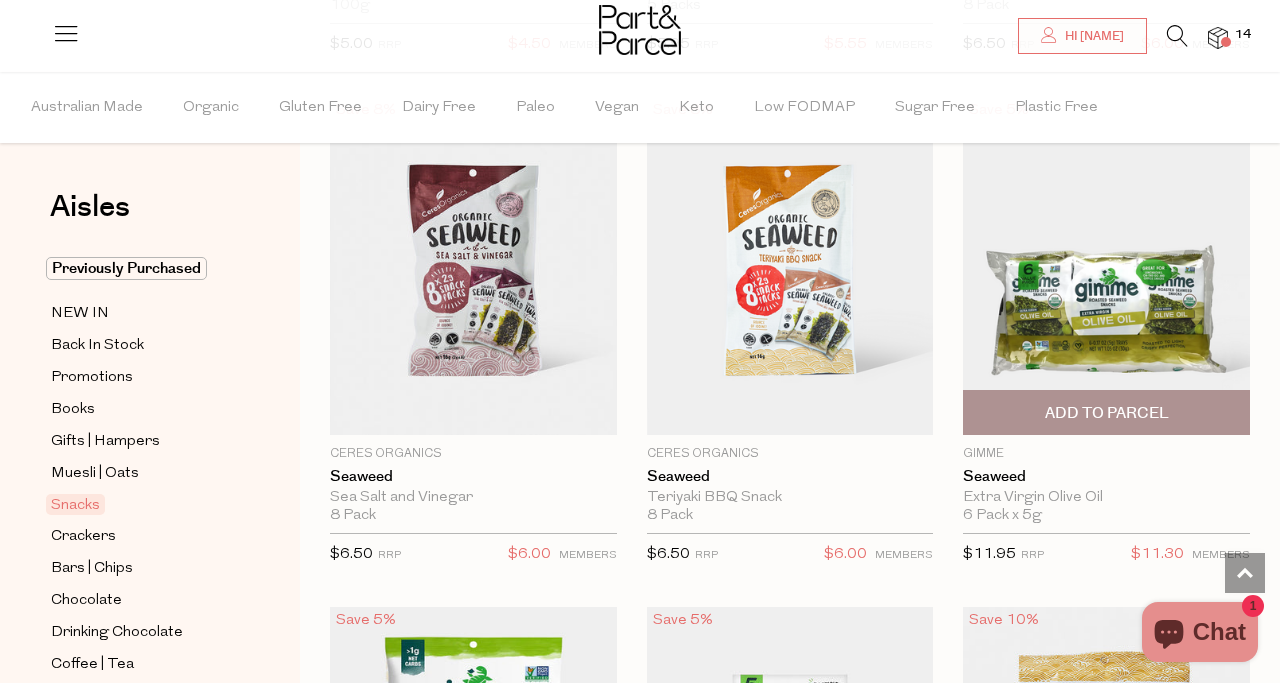 click on "Add To Parcel" at bounding box center [1107, 413] 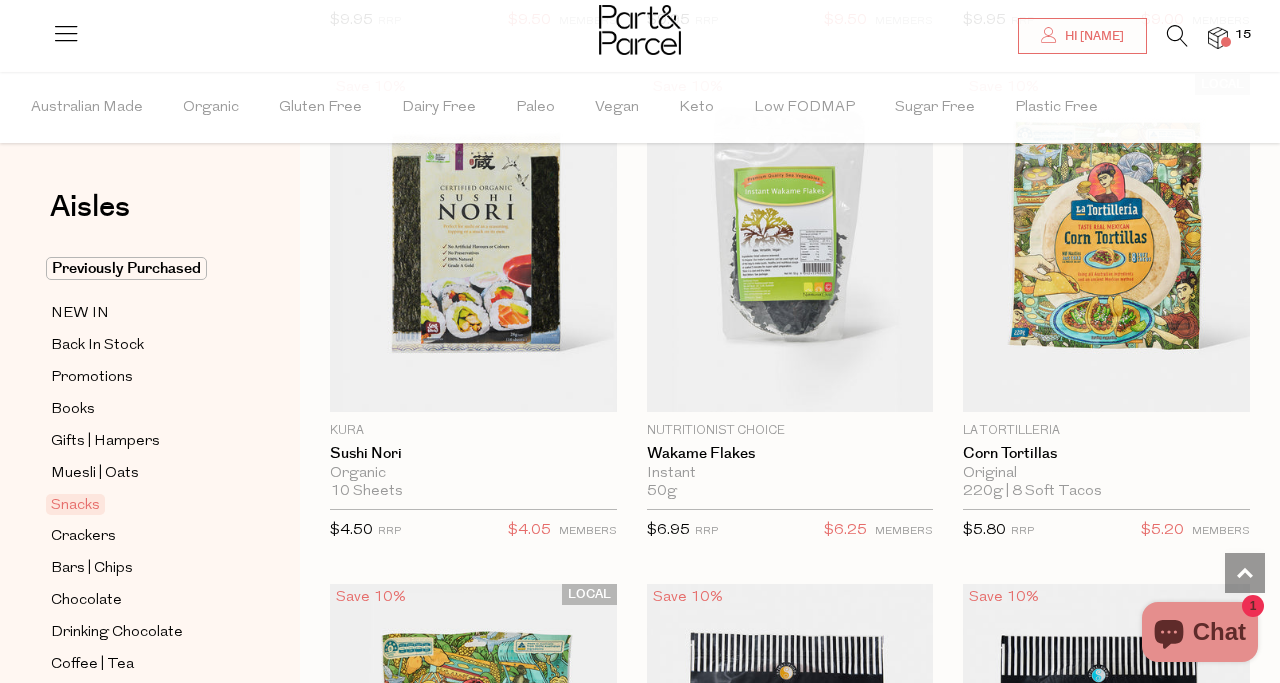 scroll, scrollTop: 9890, scrollLeft: 0, axis: vertical 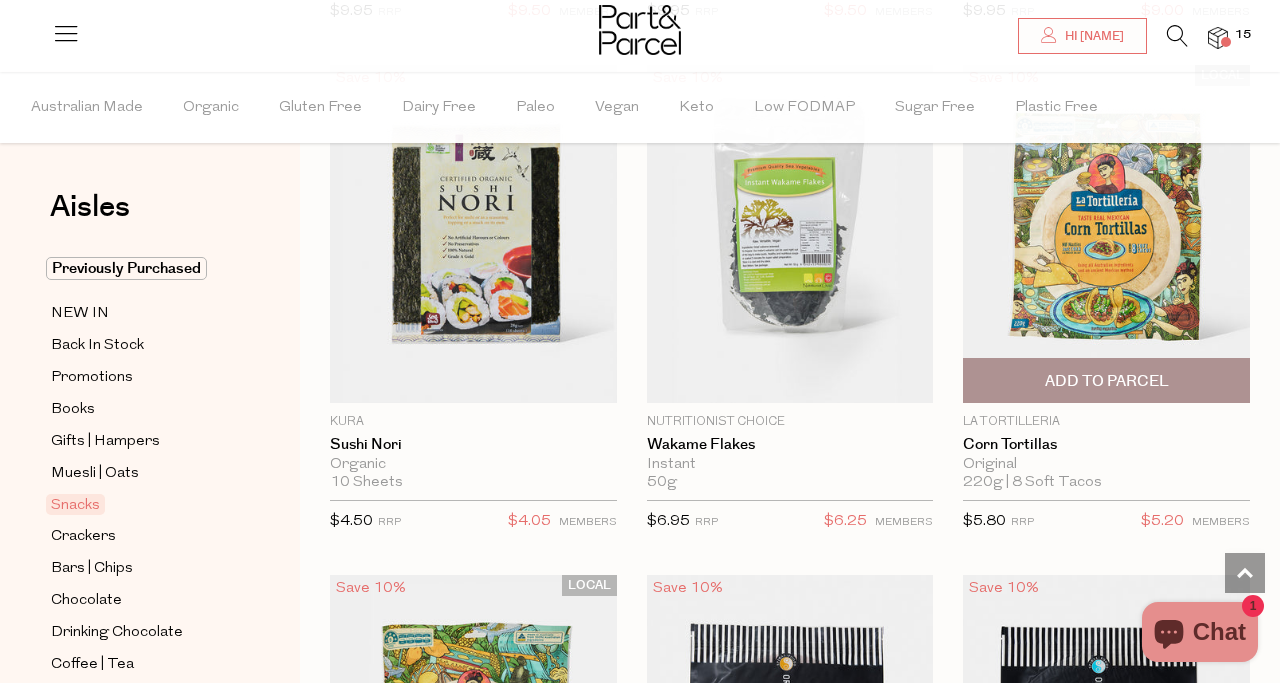 click on "Add To Parcel" at bounding box center [1107, 381] 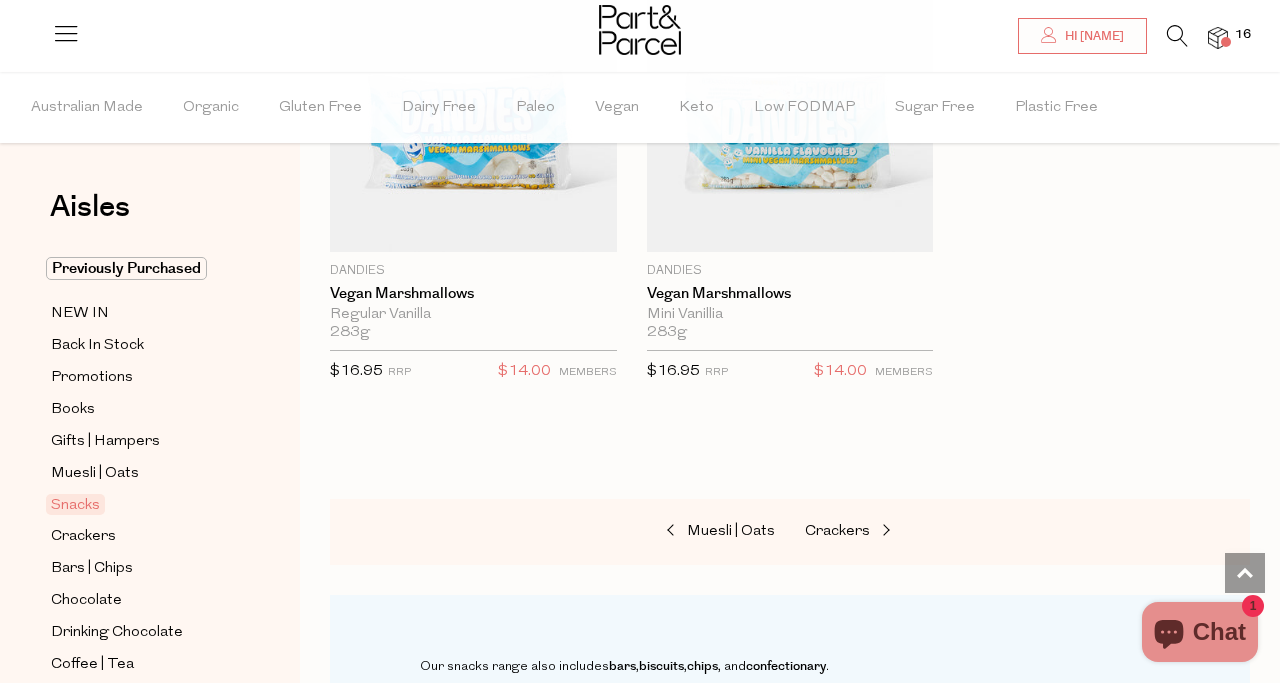 scroll, scrollTop: 11574, scrollLeft: 0, axis: vertical 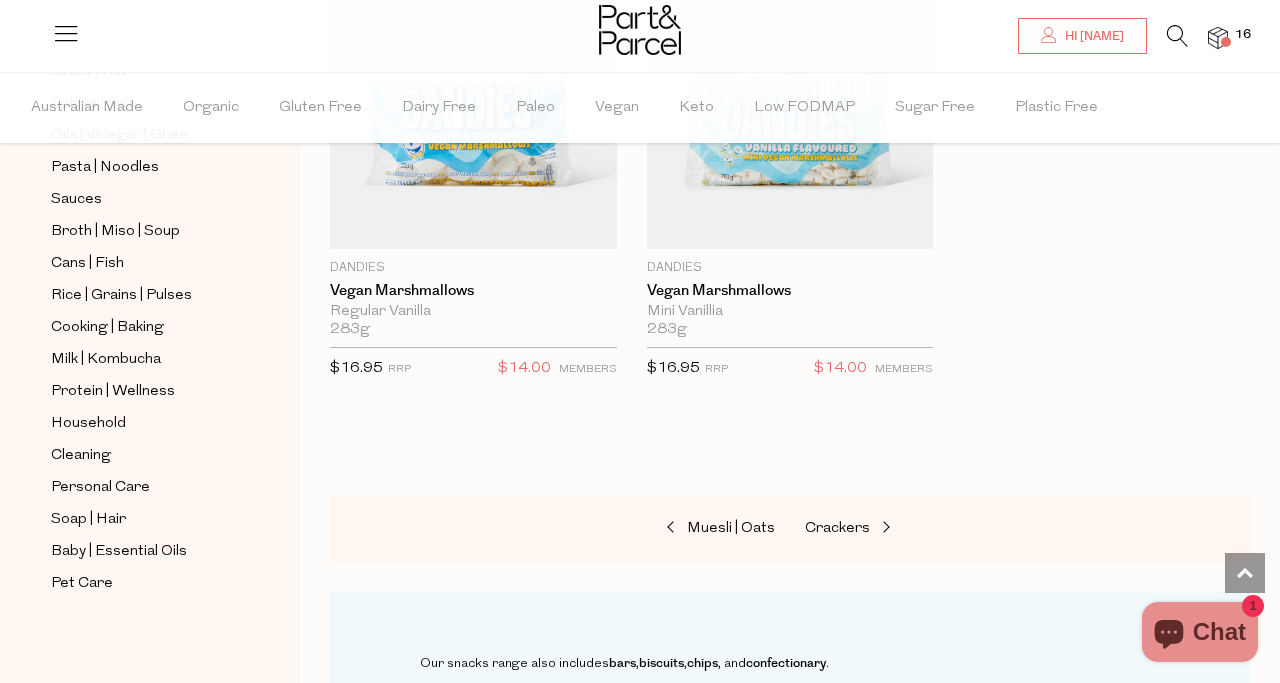 click at bounding box center (1218, 38) 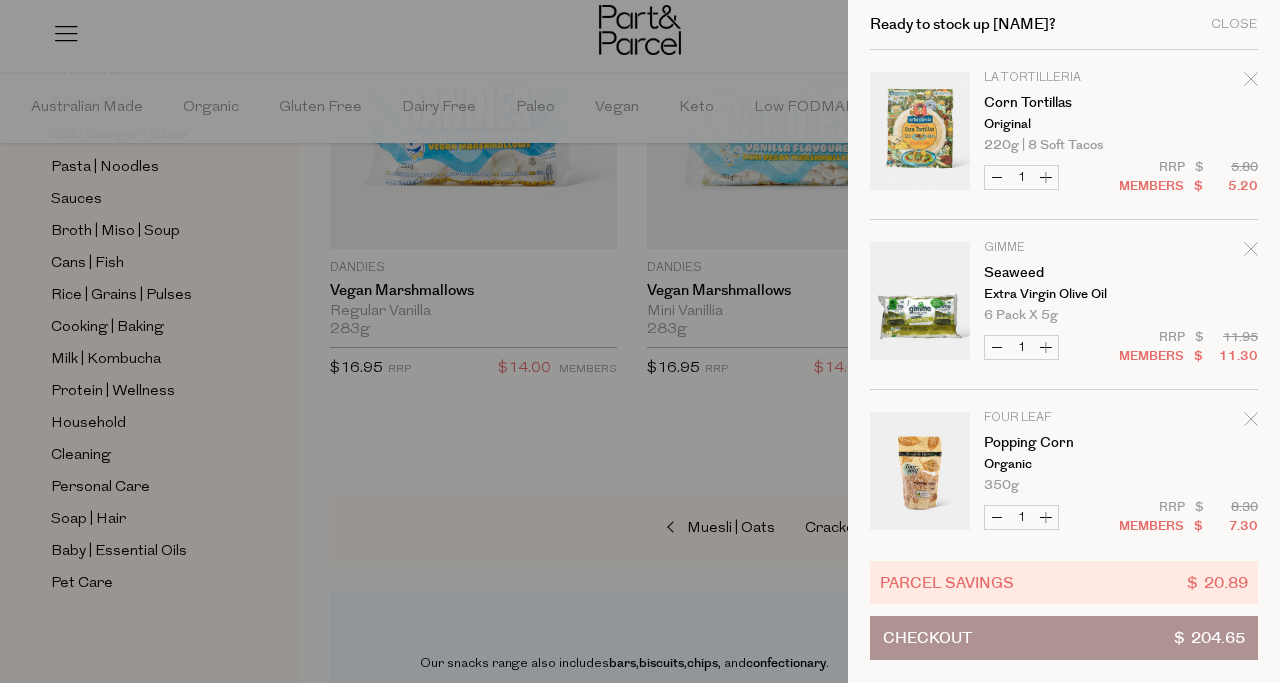 click on "Checkout $ 204.65" at bounding box center (1064, 638) 